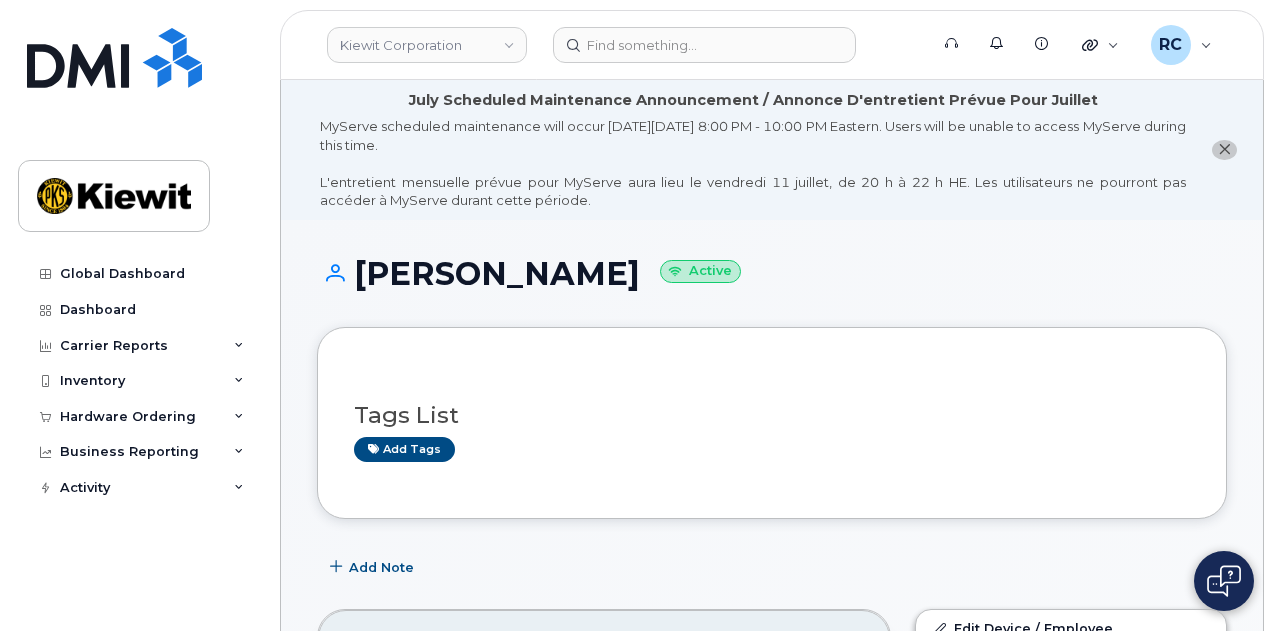 scroll, scrollTop: 0, scrollLeft: 0, axis: both 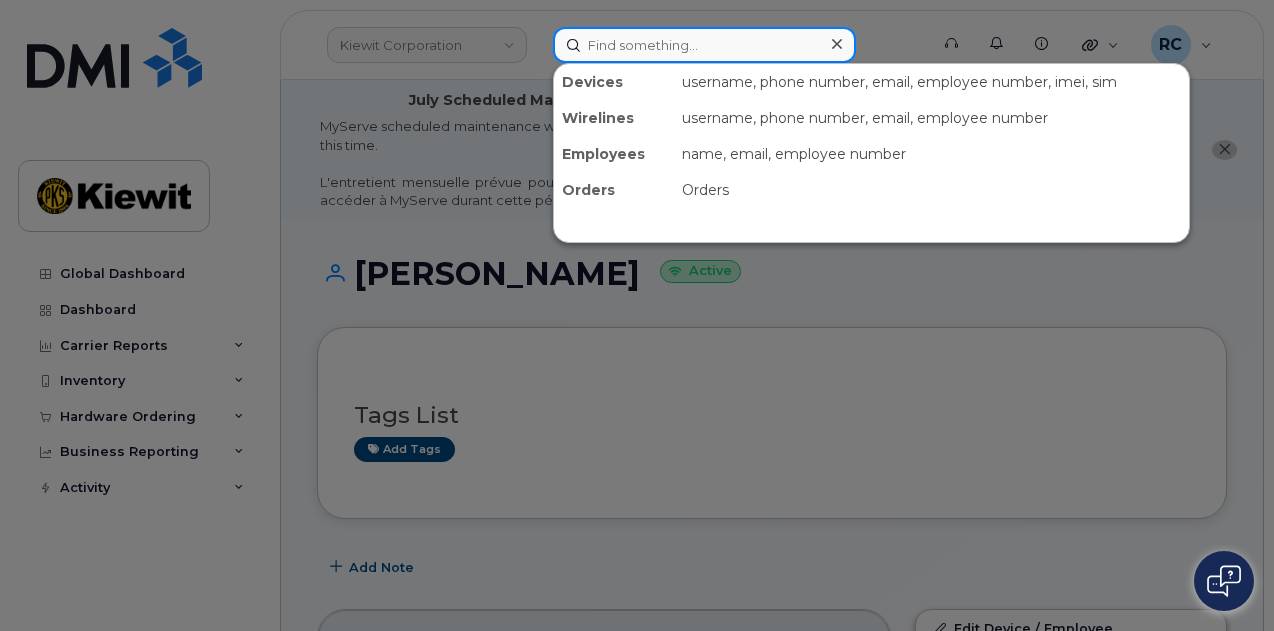 click 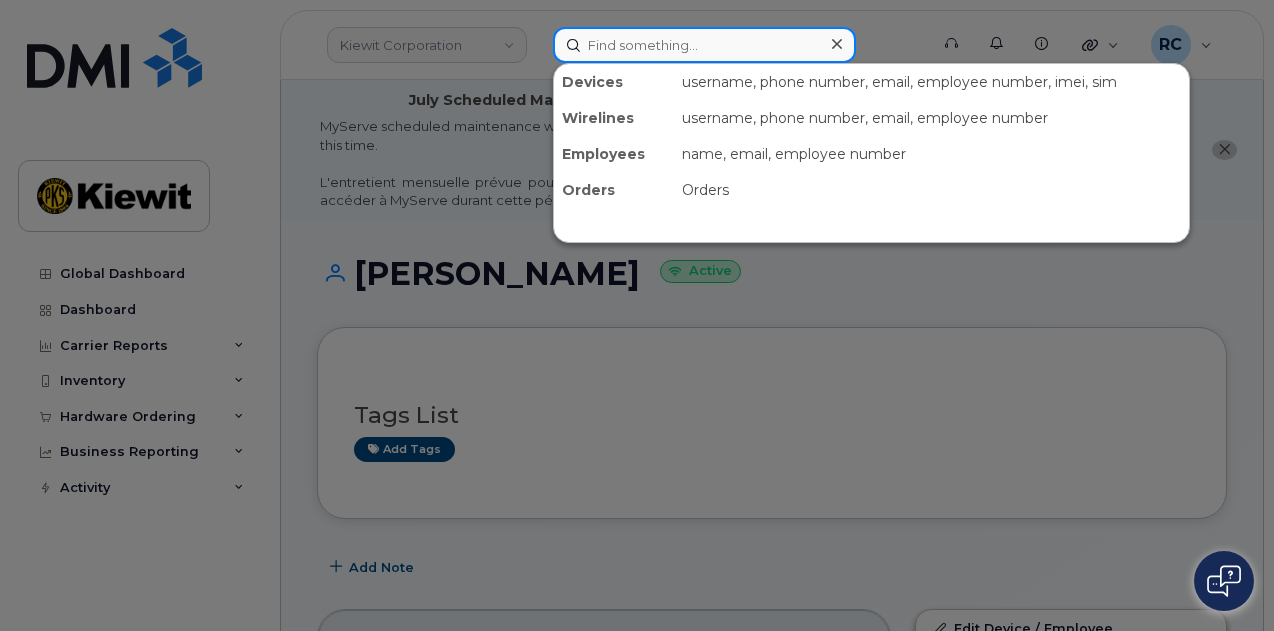click 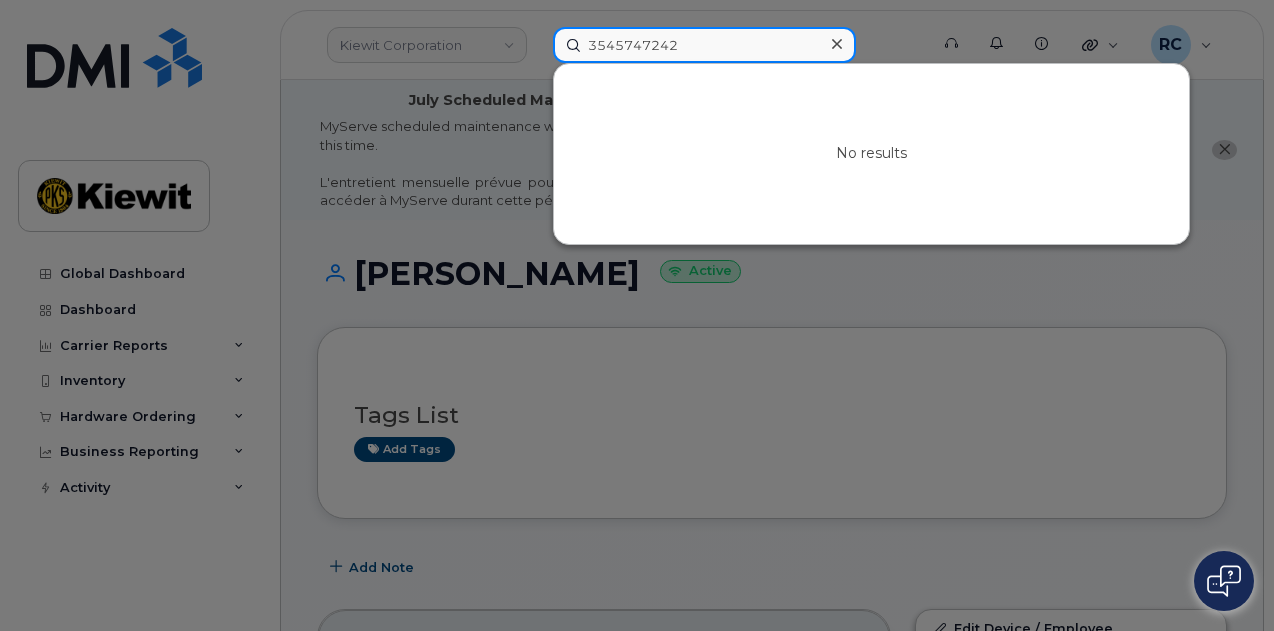drag, startPoint x: 720, startPoint y: 43, endPoint x: 556, endPoint y: 44, distance: 164.00305 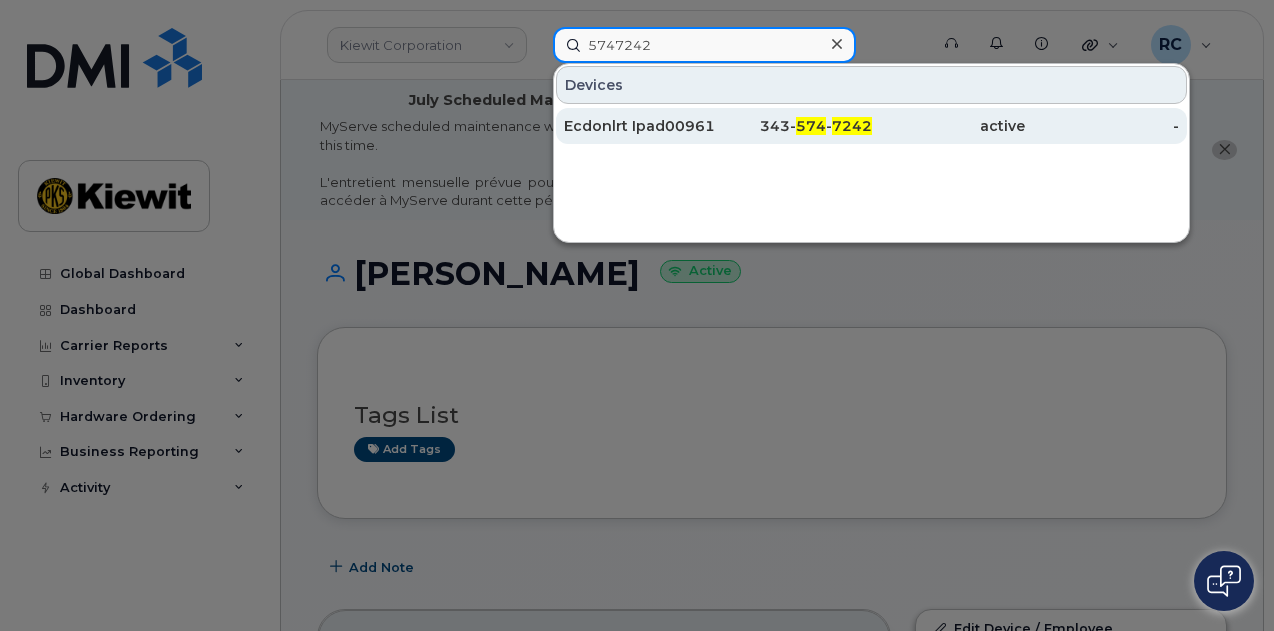 type on "5747242" 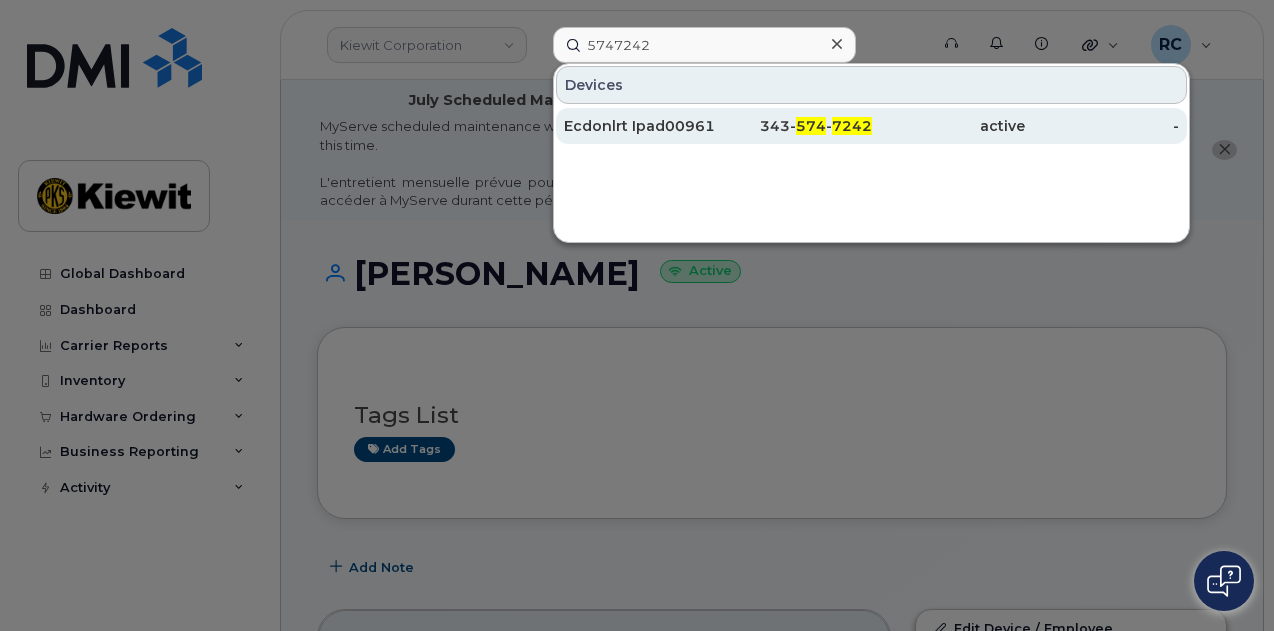 click on "active" 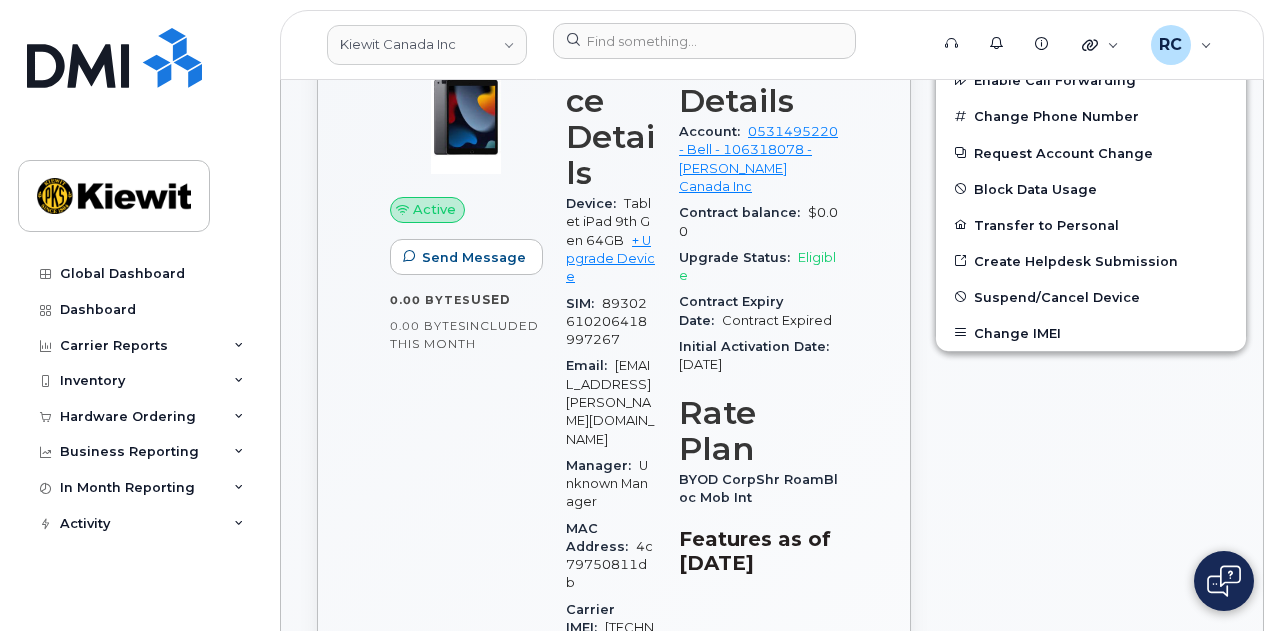 scroll, scrollTop: 800, scrollLeft: 0, axis: vertical 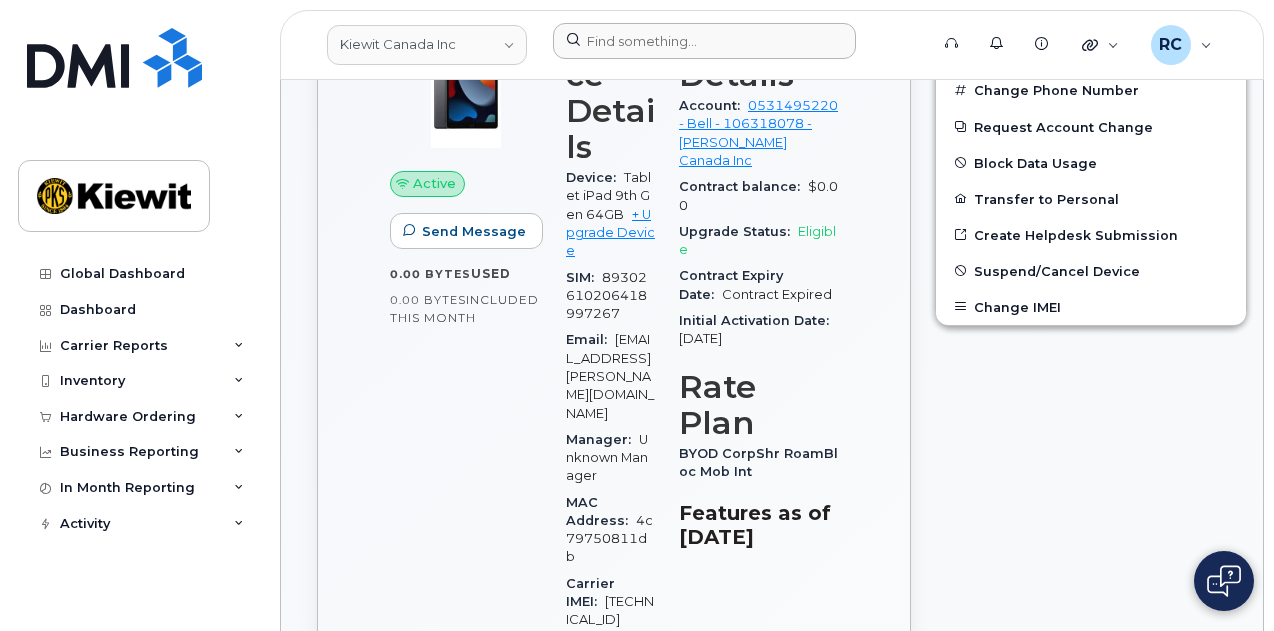 click on "Kiewit Canada Inc   Support   Alerts   Knowledge Base Quicklinks Suspend / Cancel Device Change SIM Card Enable Call Forwarding Reset VM Password Add Roaming Package Order New Device Add Device Transfer Line In Move Device to Another Company RC Rebeca Ceballos Wireless Admin English Français Adjust Account View Bell 0508916600 100488418 - McNally Canada  0531495220 106318078 - Kiewit Canada Inc 0543022955 Jasper Account  Sign out" at bounding box center (772, 45) 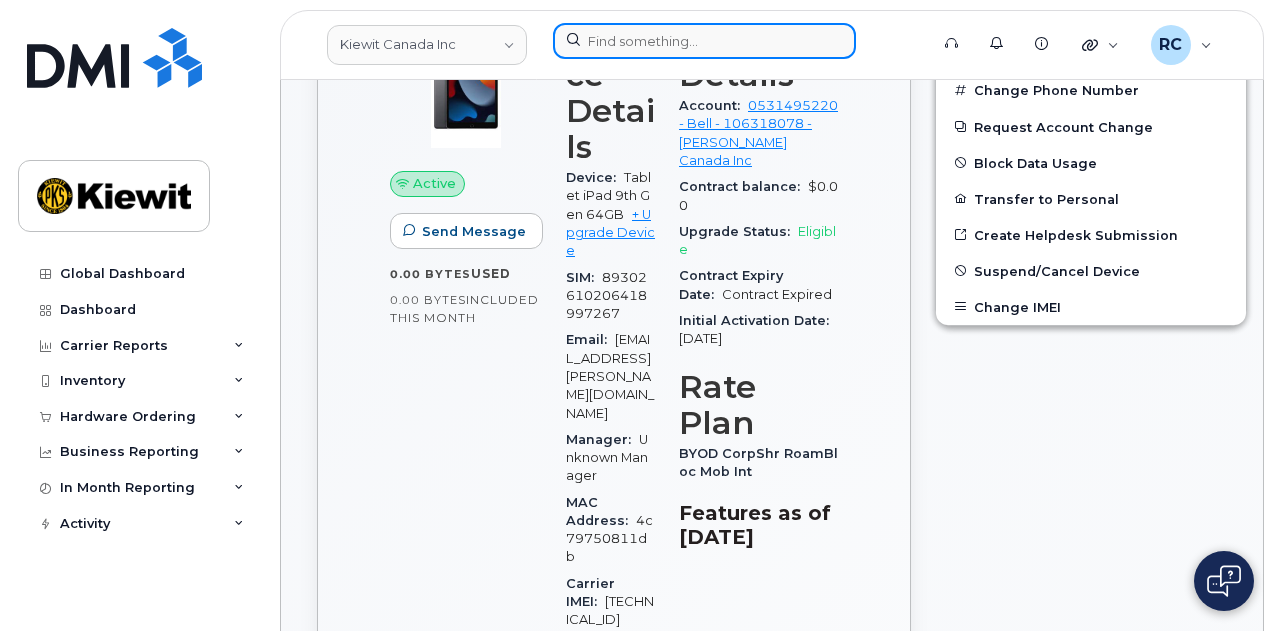 click at bounding box center (704, 41) 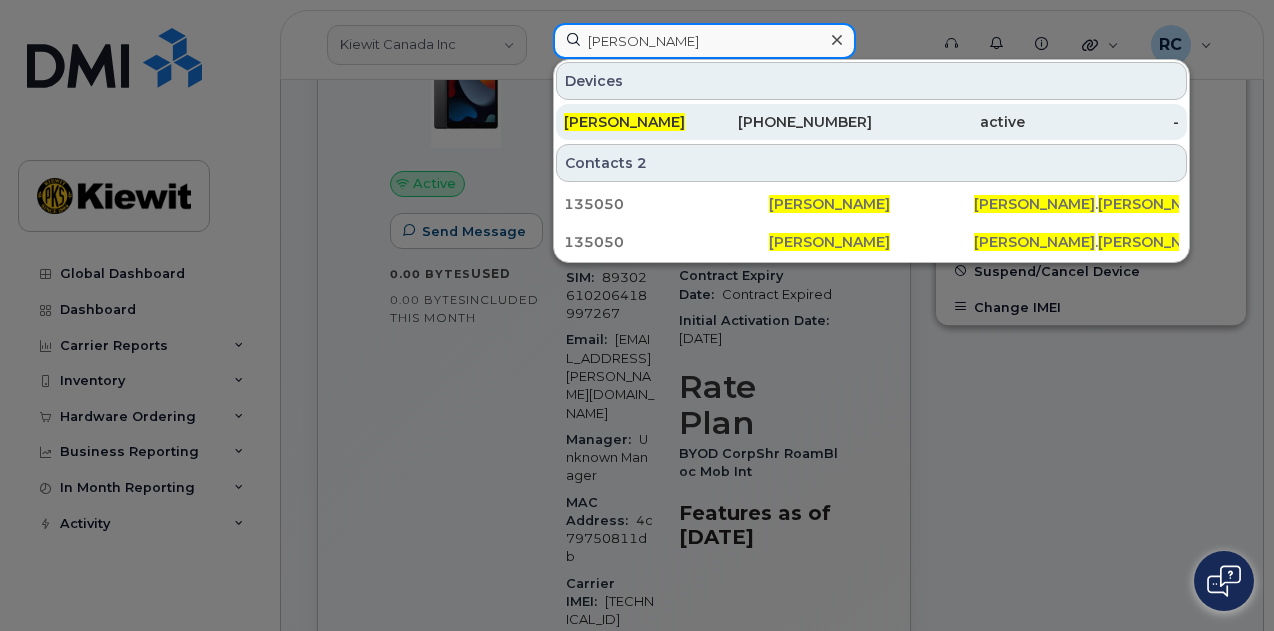 type on "robert clinard" 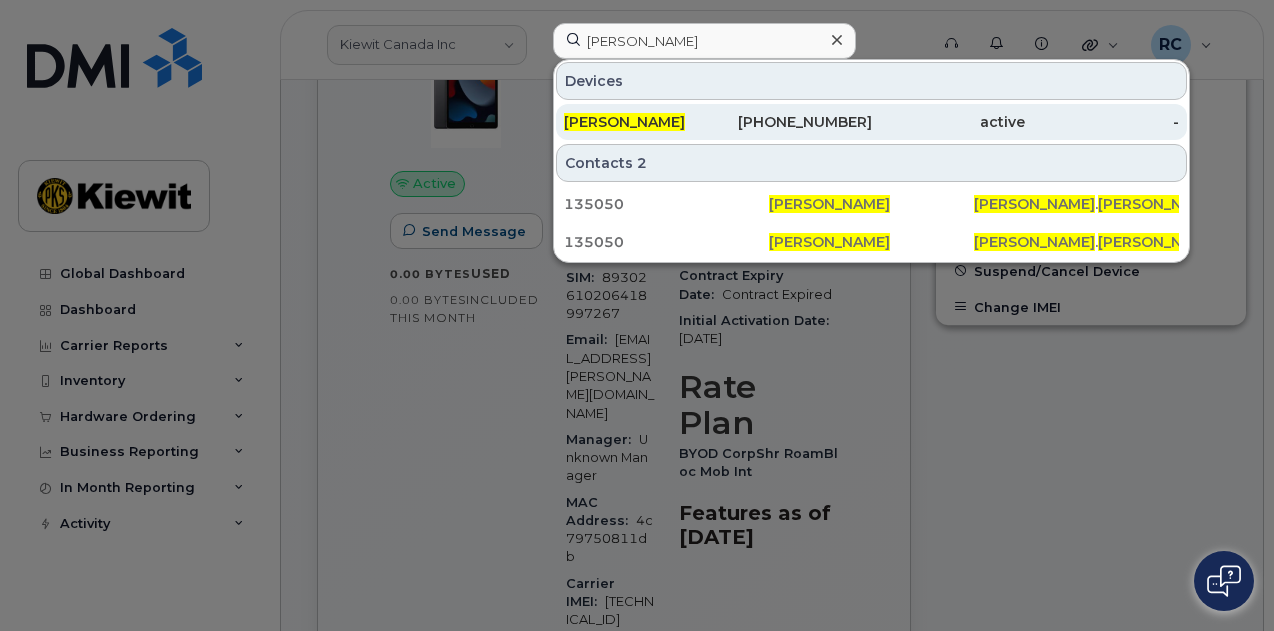 click on "ROBERT CLINARD" at bounding box center (641, 122) 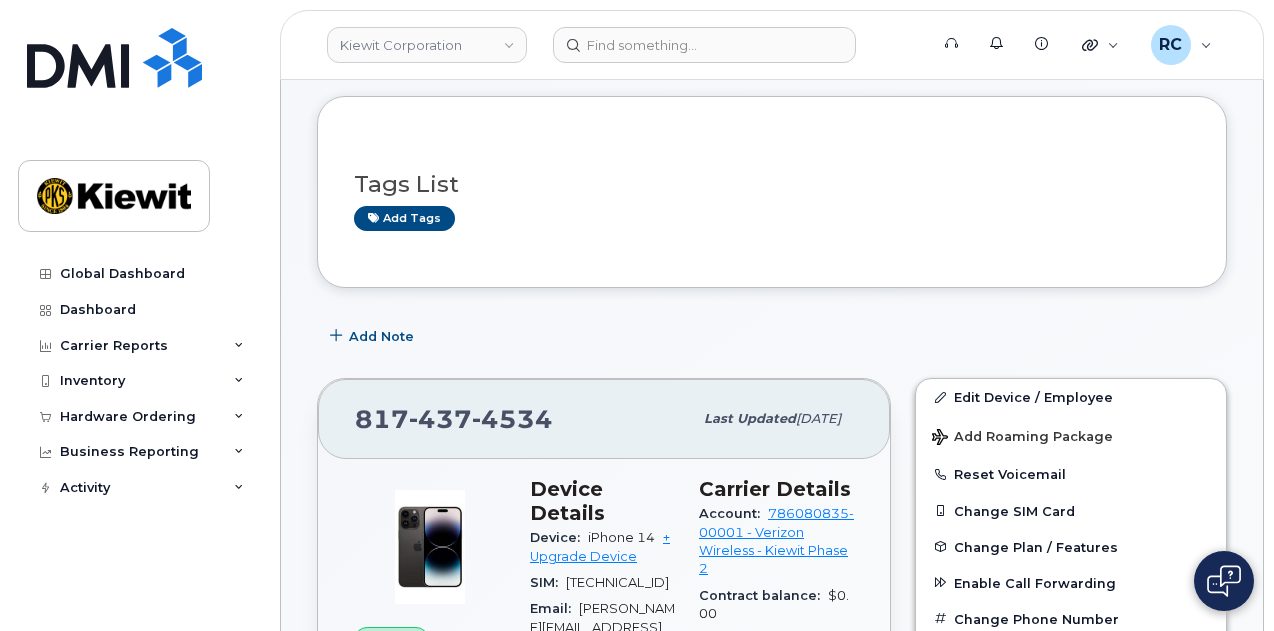 scroll, scrollTop: 300, scrollLeft: 0, axis: vertical 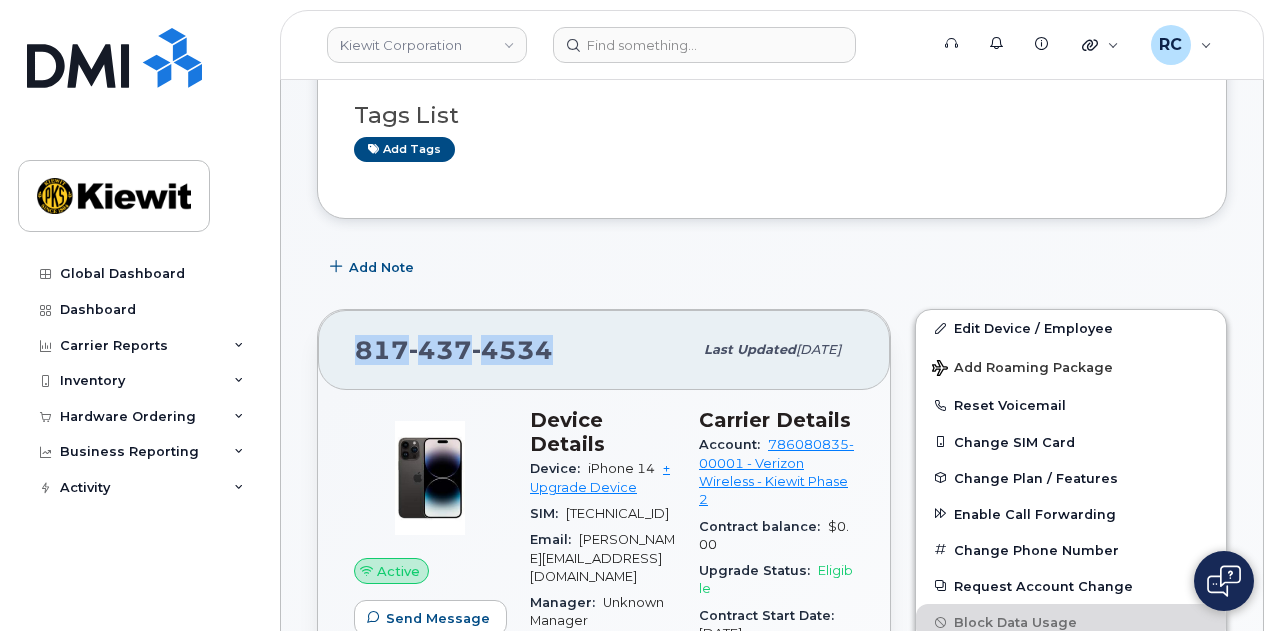 drag, startPoint x: 566, startPoint y: 354, endPoint x: 354, endPoint y: 345, distance: 212.19095 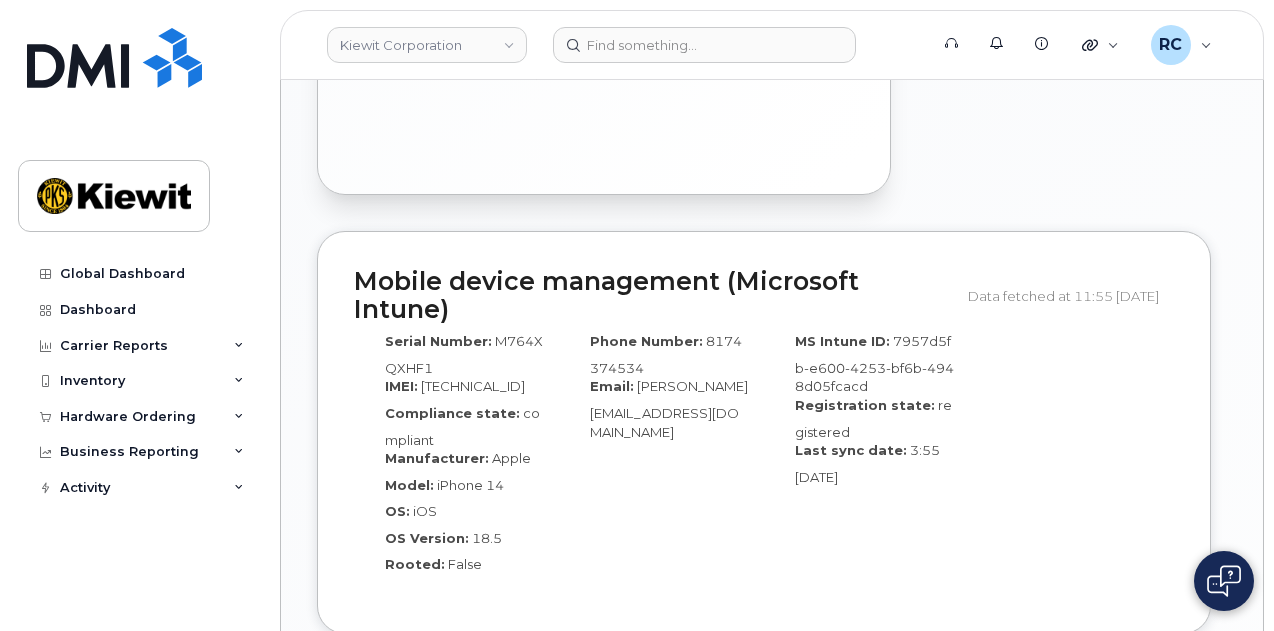 scroll, scrollTop: 1900, scrollLeft: 0, axis: vertical 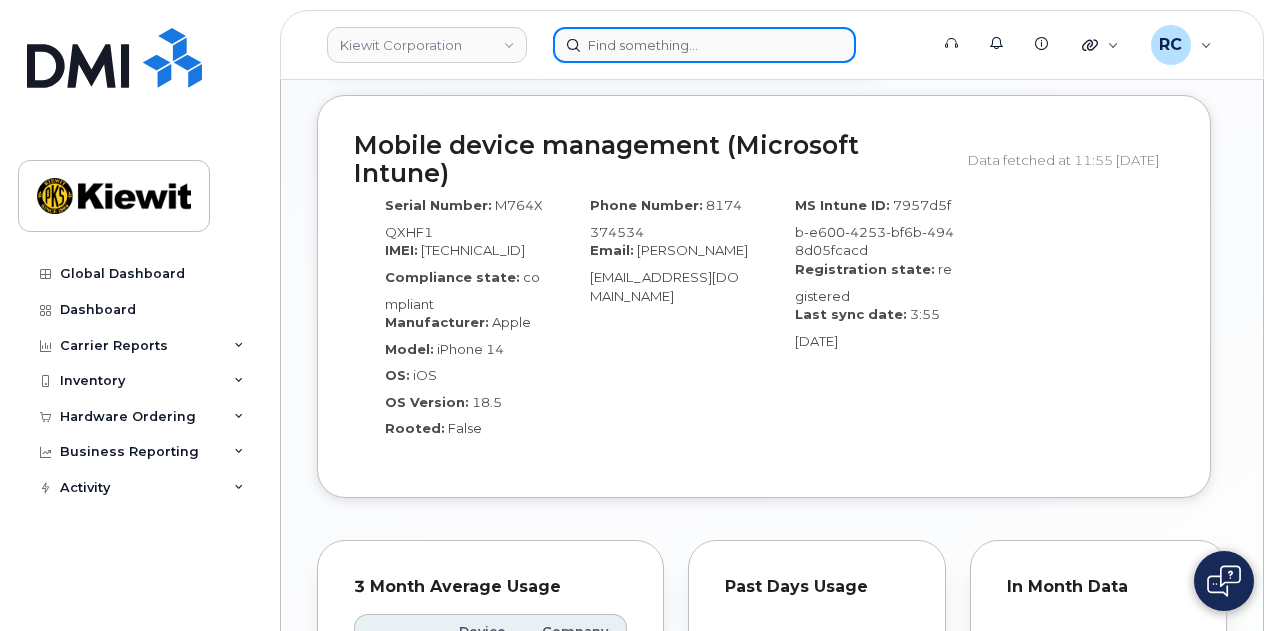 click 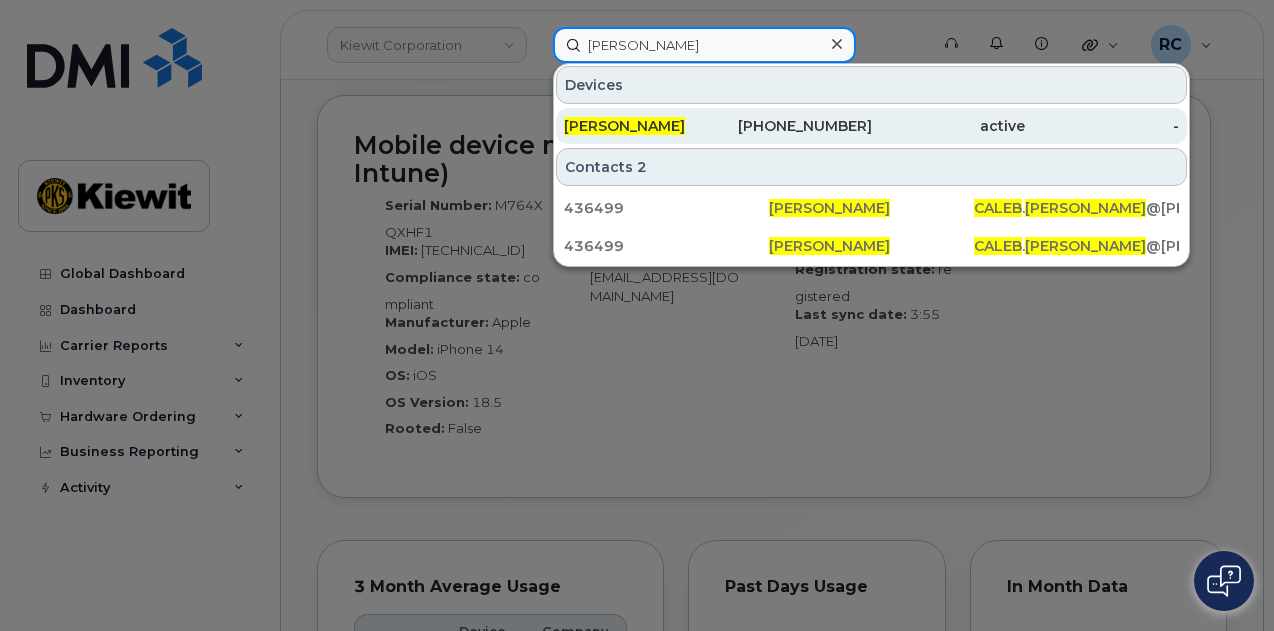 type on "caleb walker" 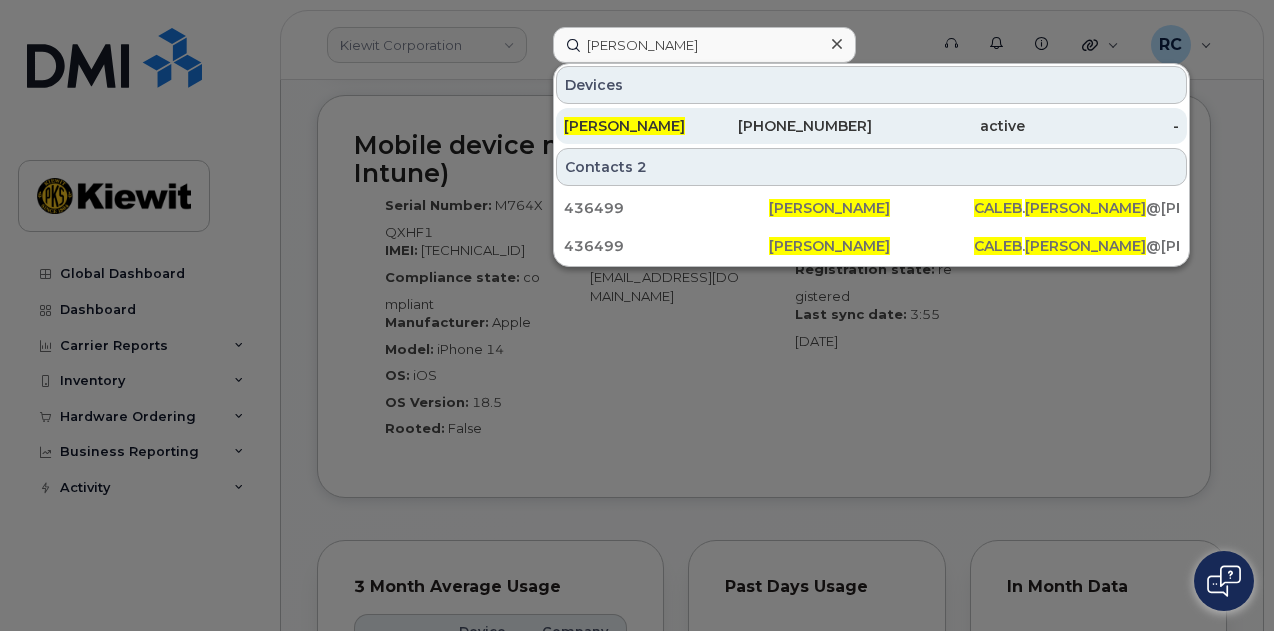 click on "913-201-3500" 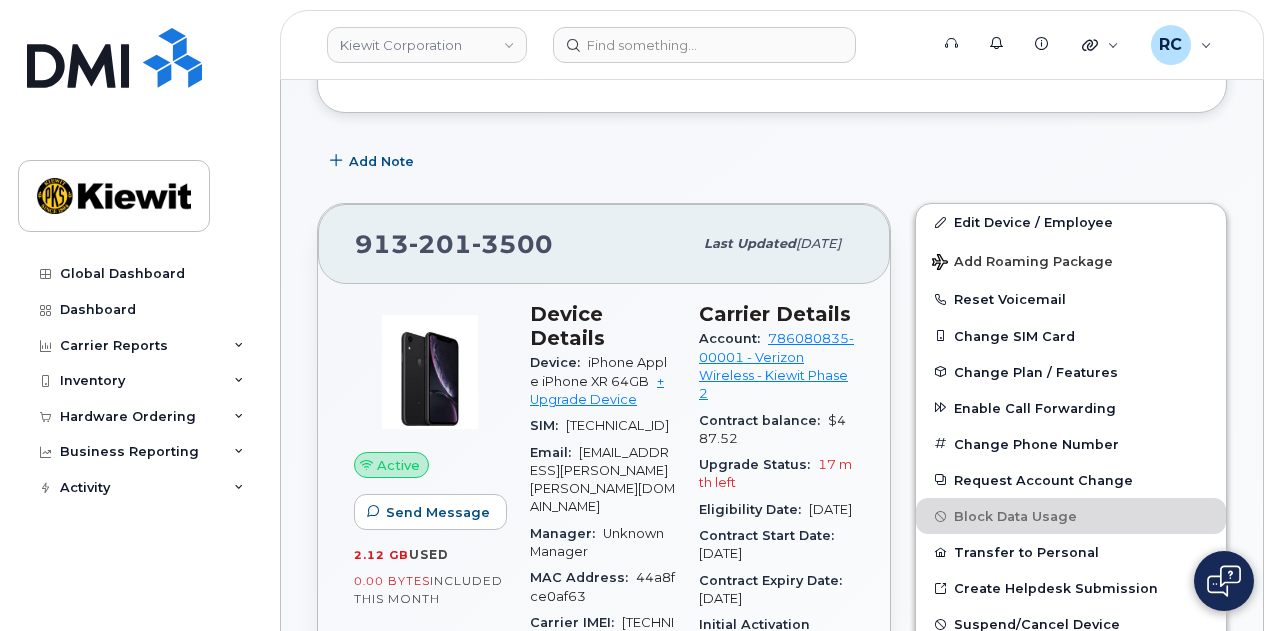 scroll, scrollTop: 500, scrollLeft: 0, axis: vertical 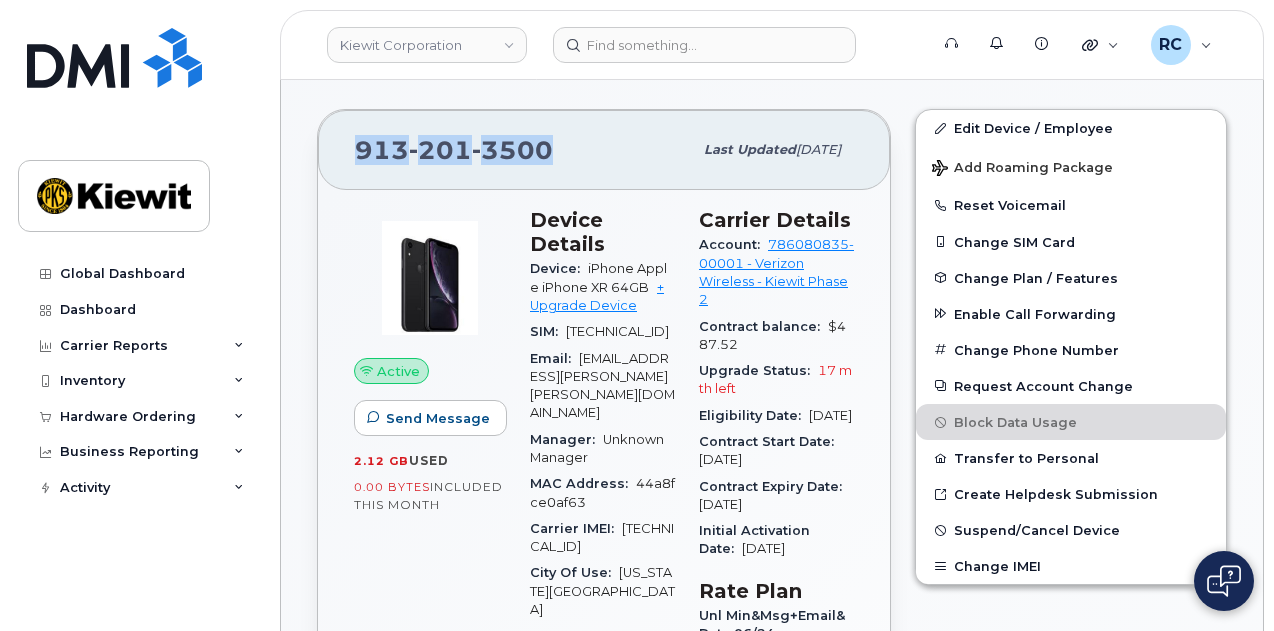 drag, startPoint x: 562, startPoint y: 160, endPoint x: 291, endPoint y: 155, distance: 271.0461 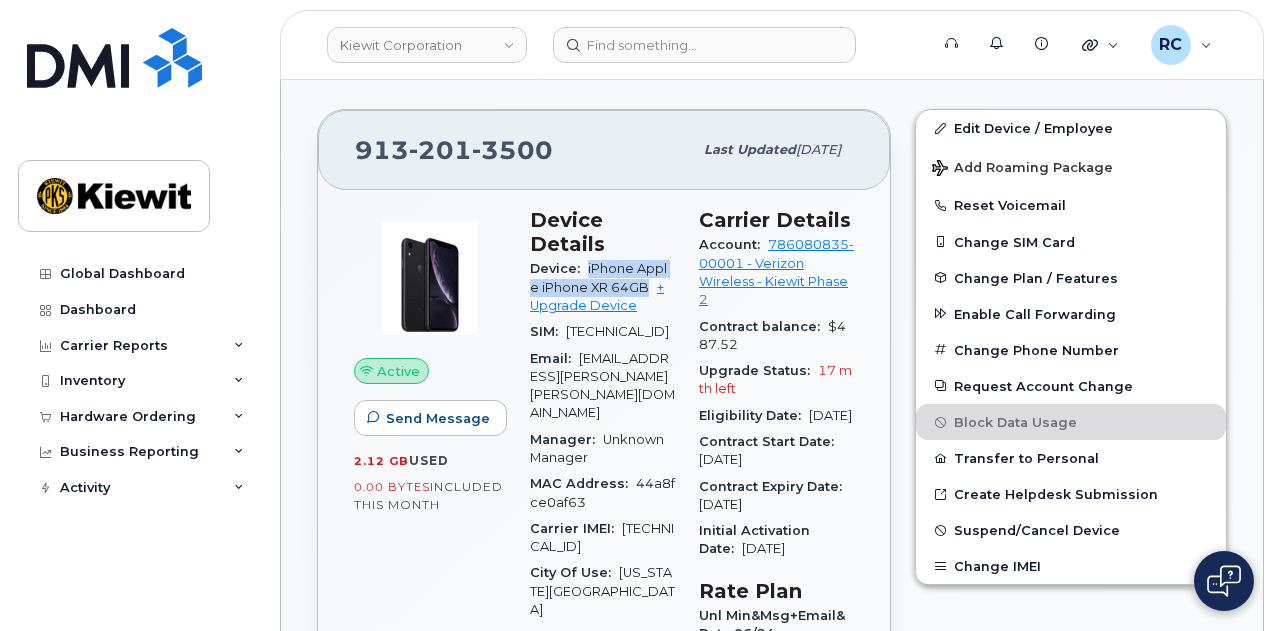 drag, startPoint x: 582, startPoint y: 260, endPoint x: 637, endPoint y: 290, distance: 62.649822 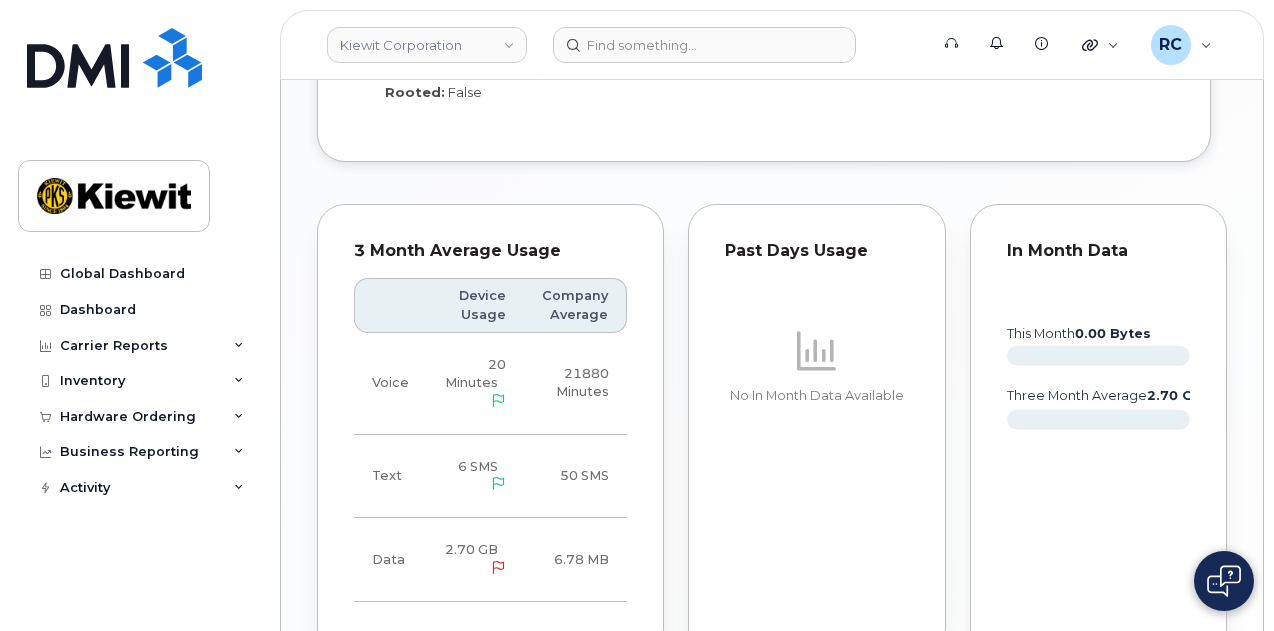 scroll, scrollTop: 1800, scrollLeft: 0, axis: vertical 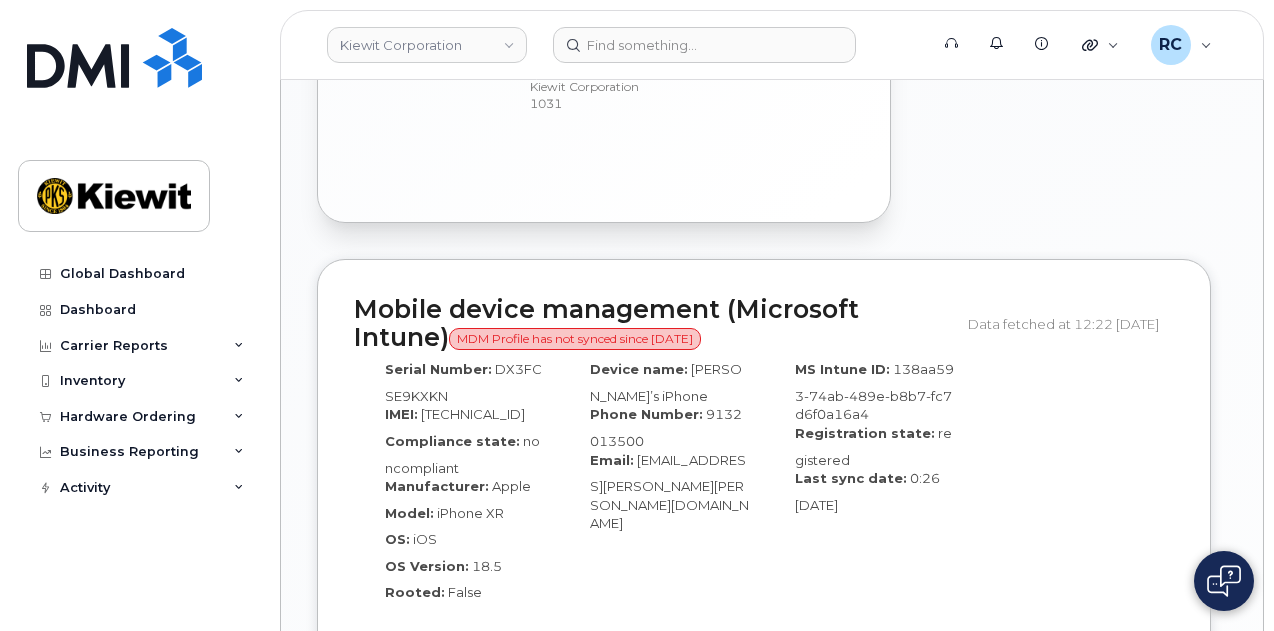 click on "Edit Device / Employee
Add Roaming Package
Reset Voicemail
Change SIM Card
Change Plan / Features
Enable Call Forwarding
Change Phone Number
Request Account Change
Block Data Usage
Transfer to Personal
Create Helpdesk Submission
Suspend/Cancel Device
Change IMEI" 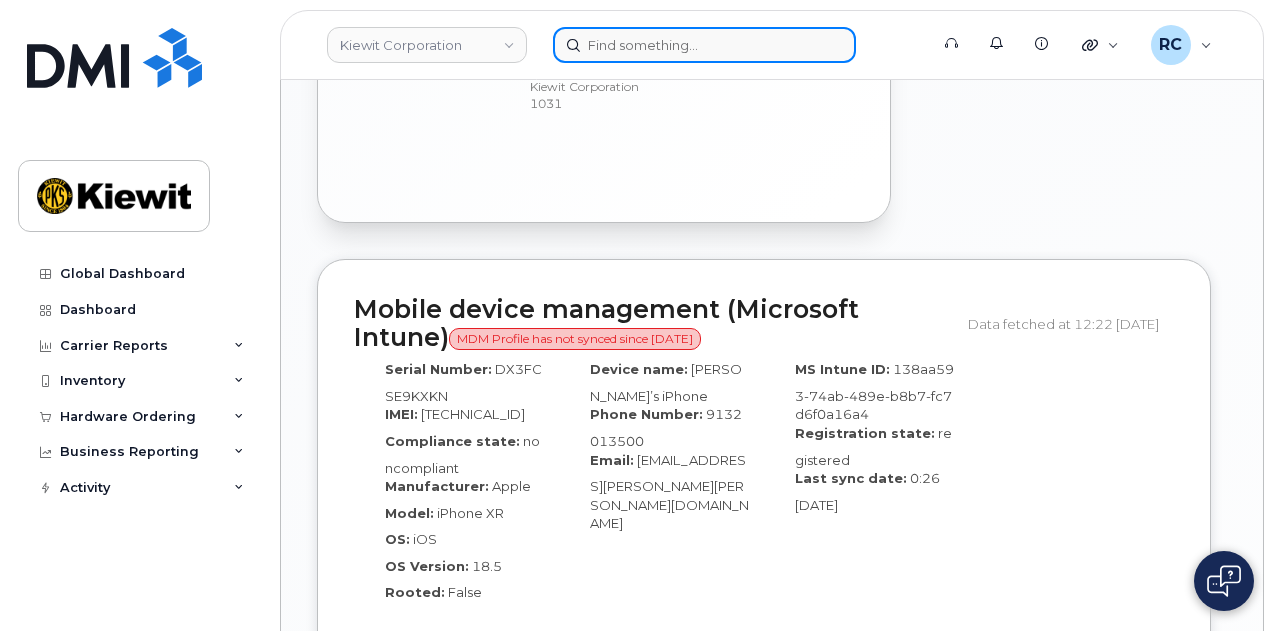 click 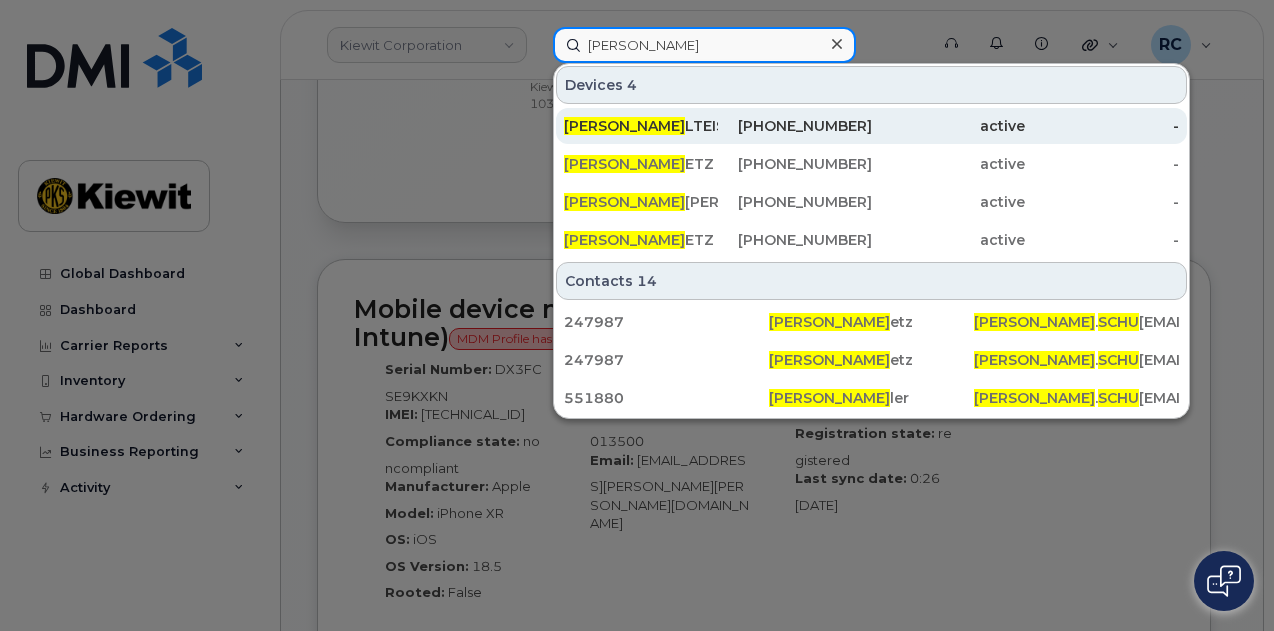type on "MICHAEL SCHU" 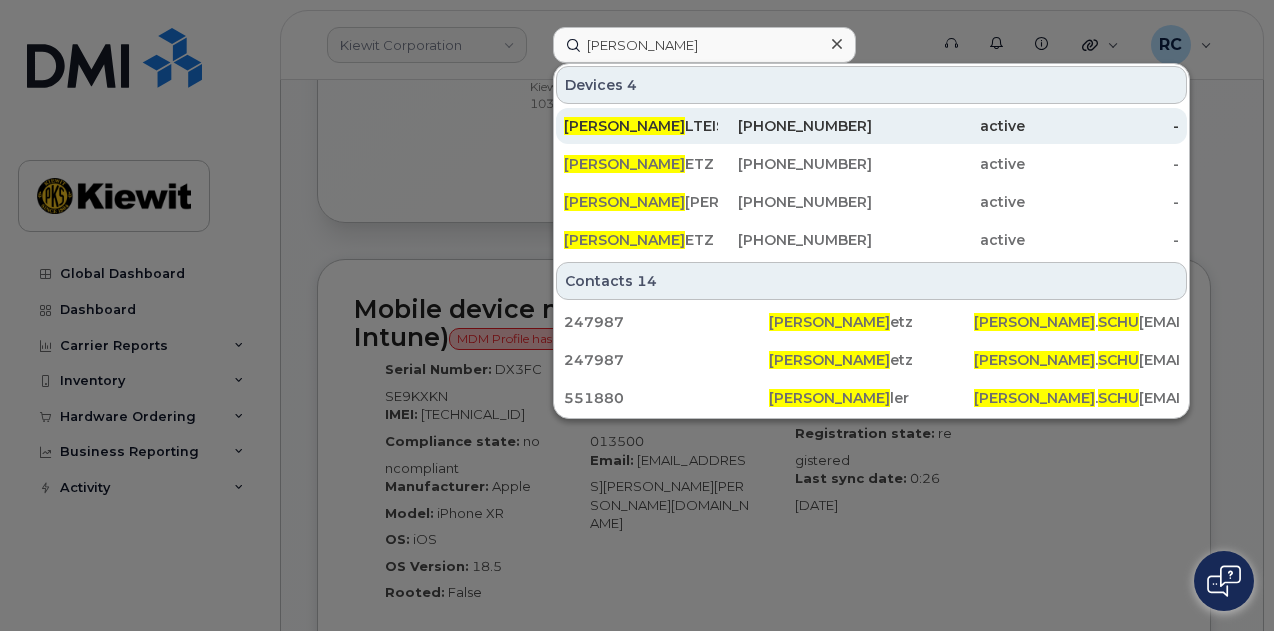 click on "active" 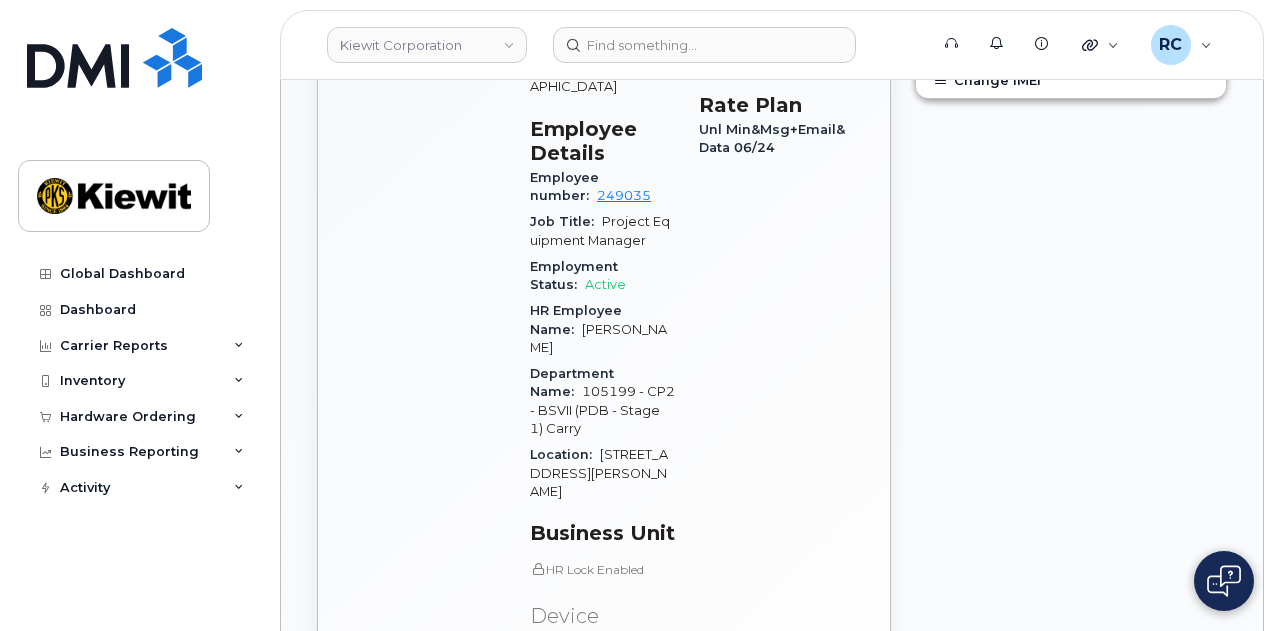 scroll, scrollTop: 1200, scrollLeft: 0, axis: vertical 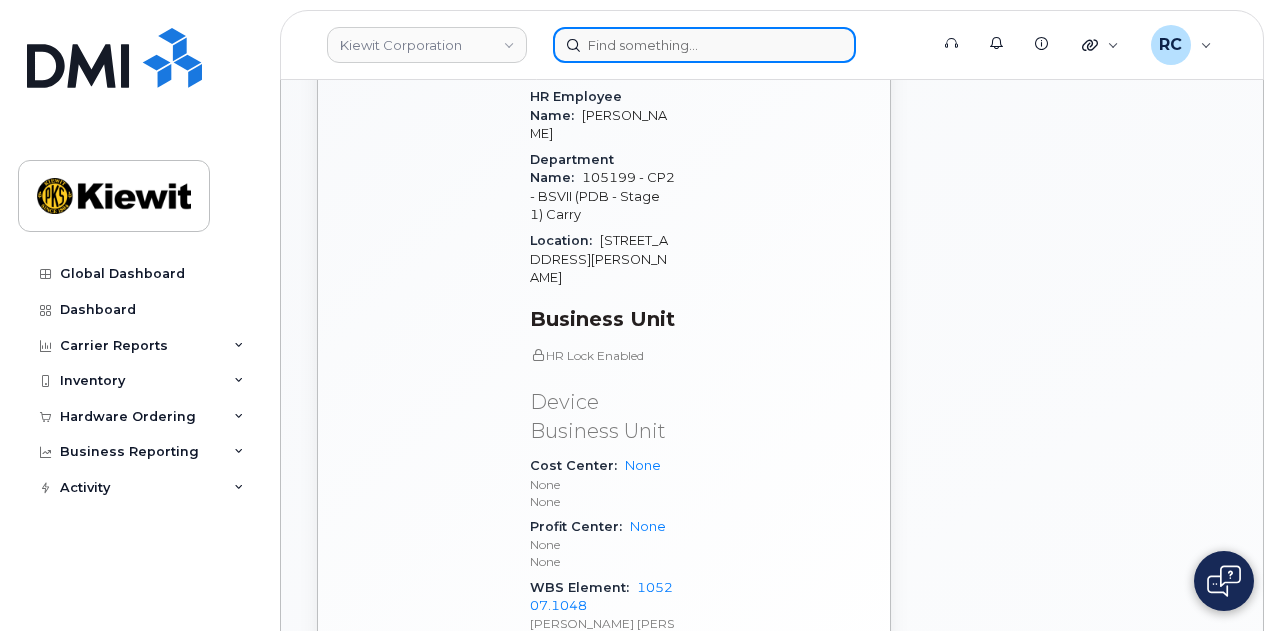 click 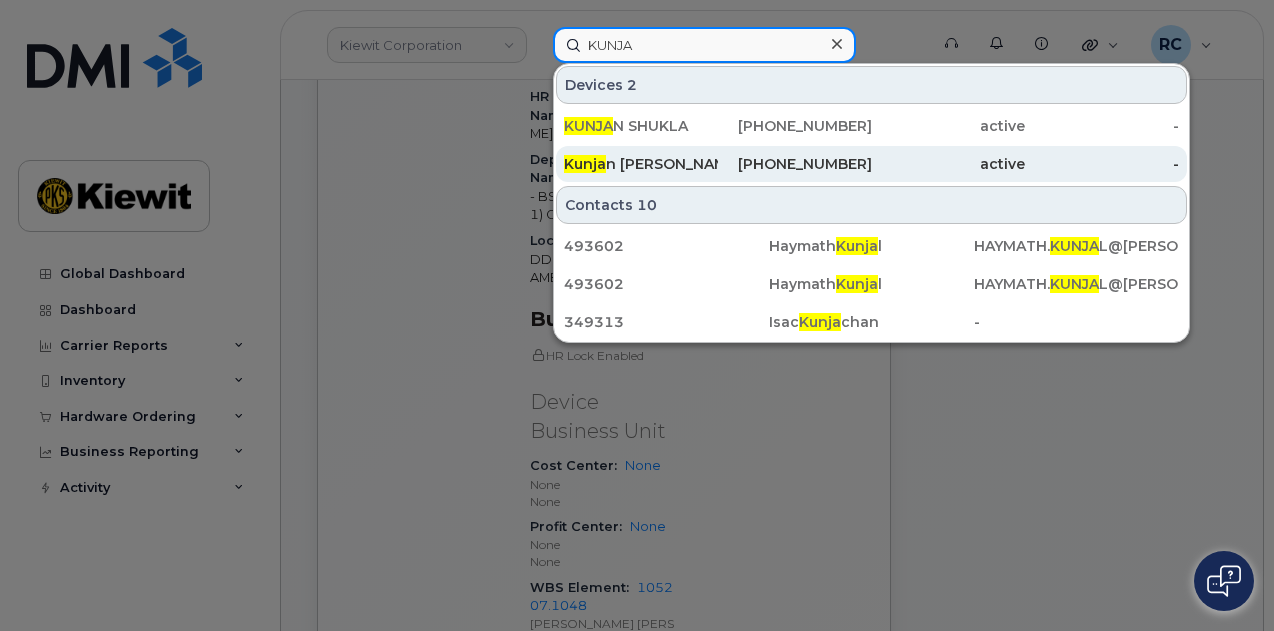 type on "KUNJA" 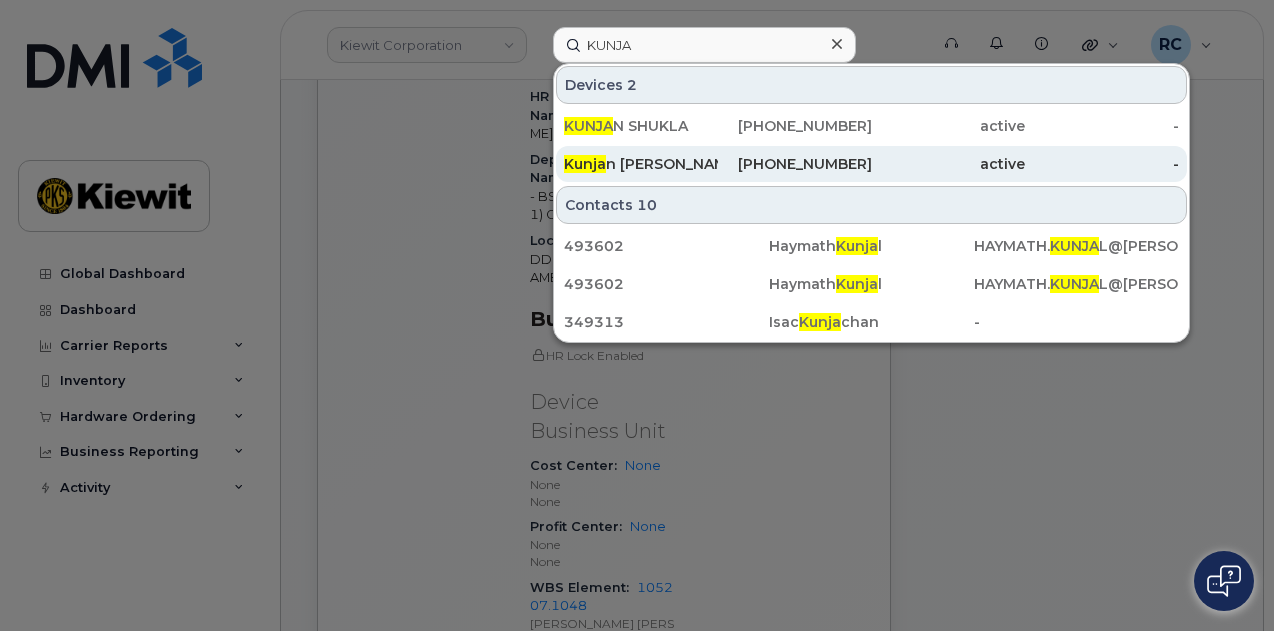click on "[PERSON_NAME]" 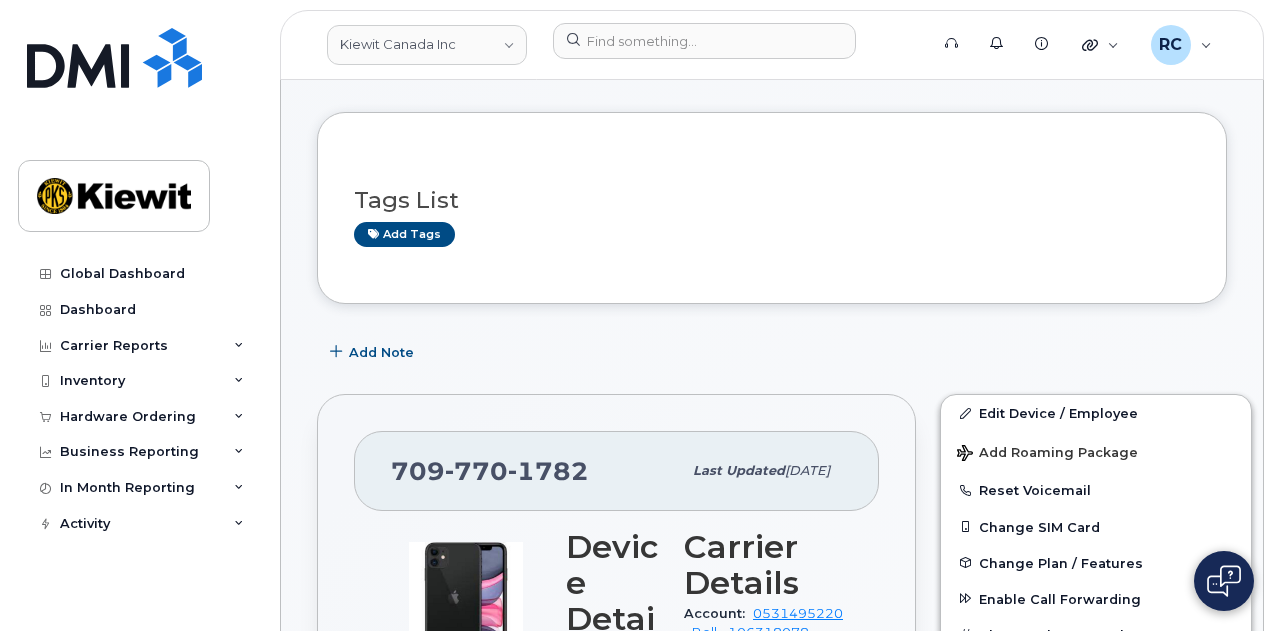 scroll, scrollTop: 400, scrollLeft: 0, axis: vertical 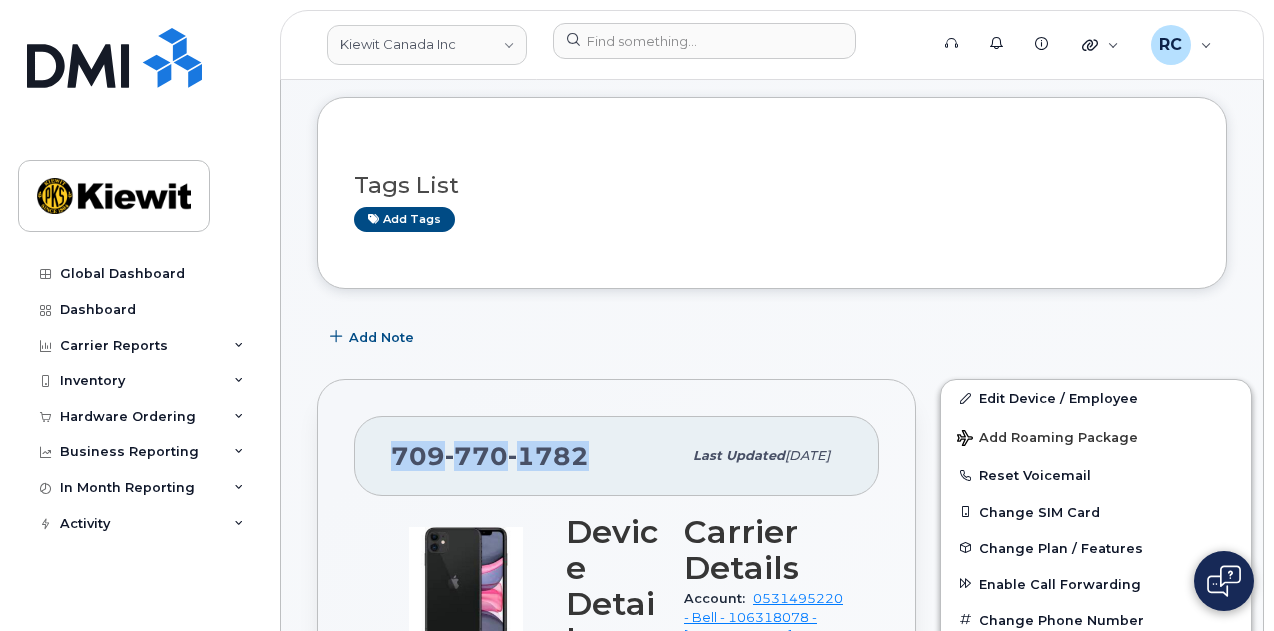 drag, startPoint x: 590, startPoint y: 443, endPoint x: 394, endPoint y: 450, distance: 196.12495 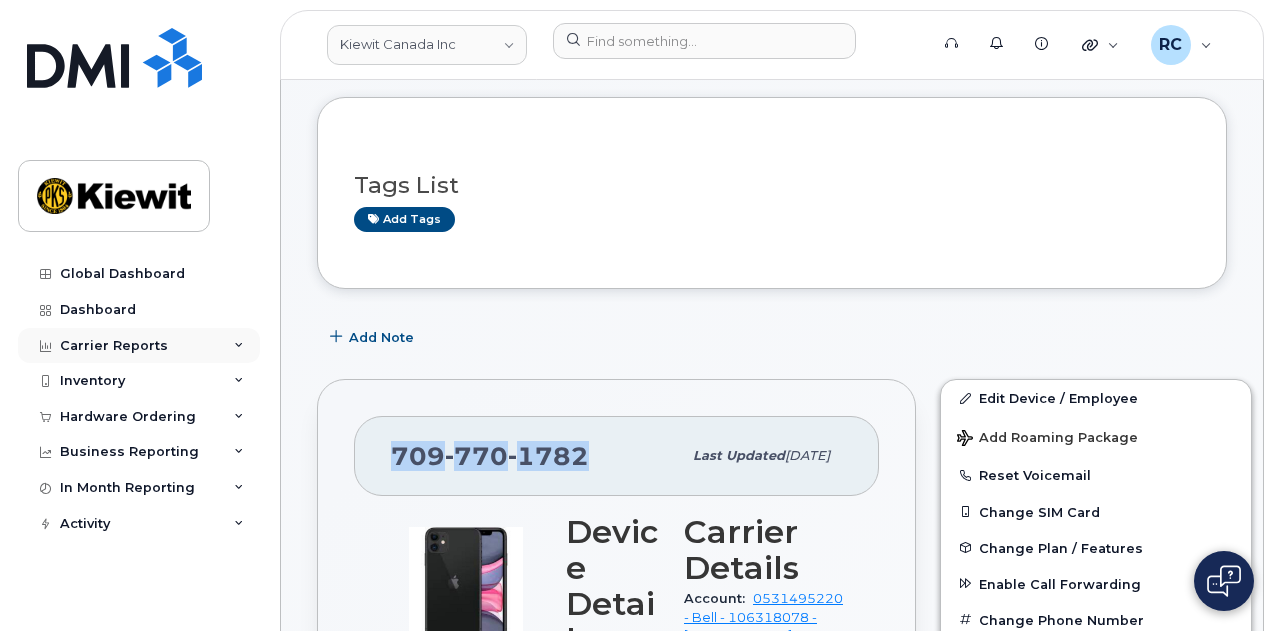 copy on "709 770 1782" 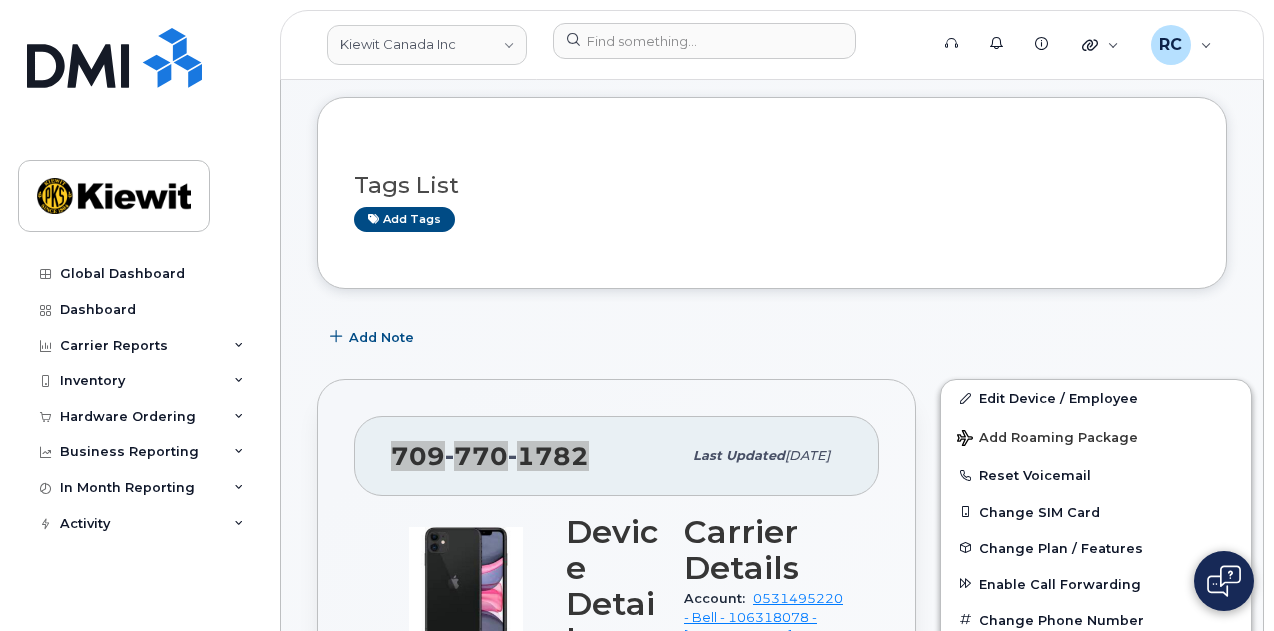scroll, scrollTop: 800, scrollLeft: 0, axis: vertical 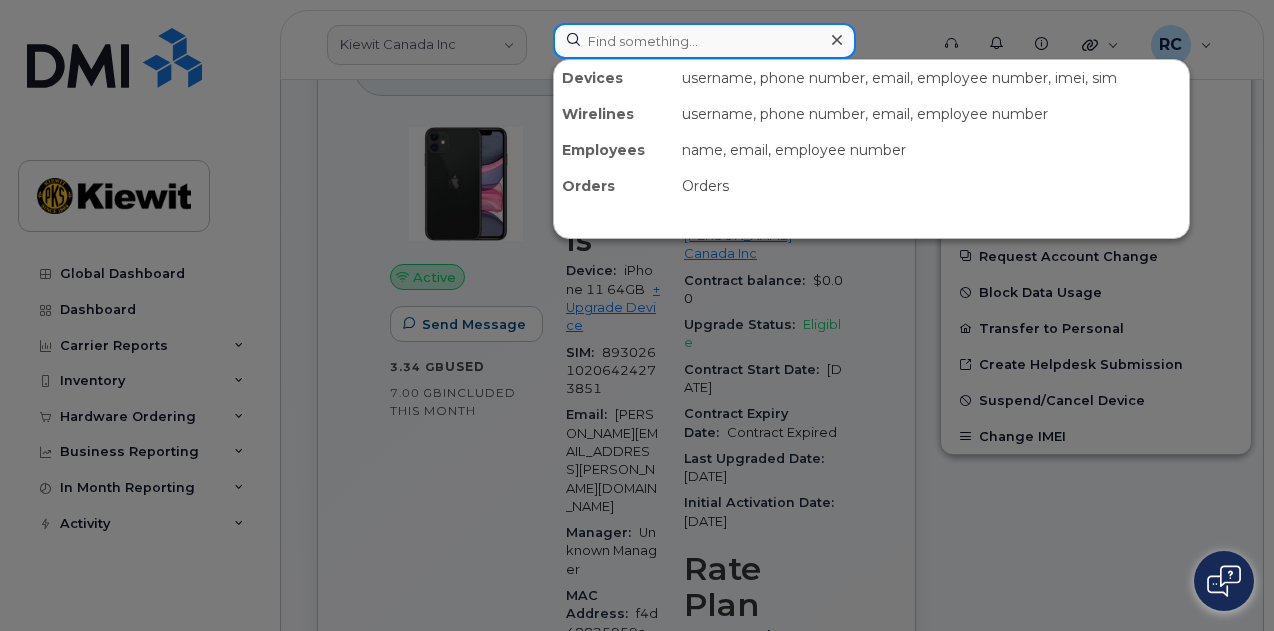 click at bounding box center [704, 41] 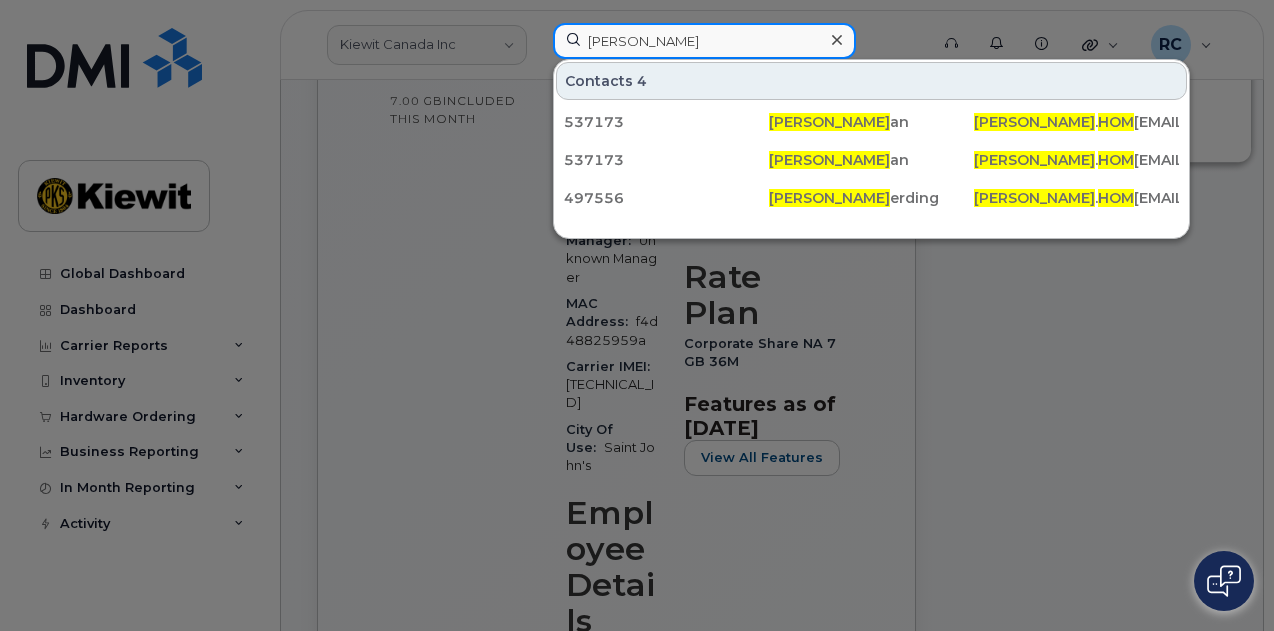 scroll, scrollTop: 1100, scrollLeft: 0, axis: vertical 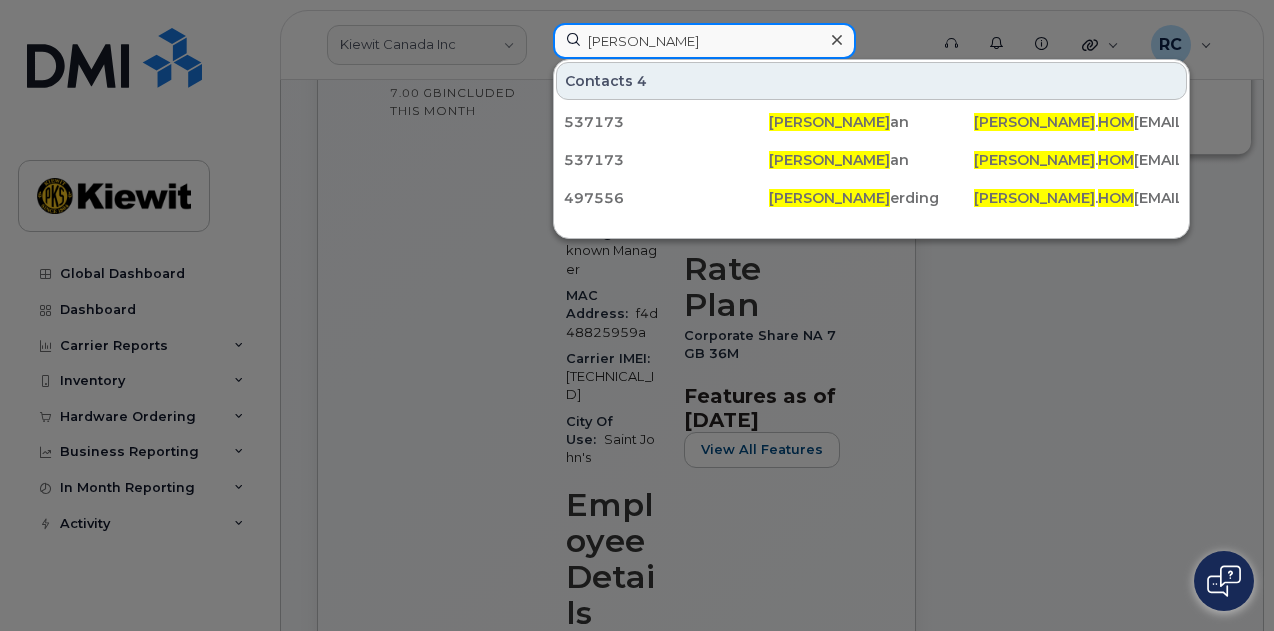 drag, startPoint x: 713, startPoint y: 38, endPoint x: 419, endPoint y: 27, distance: 294.20572 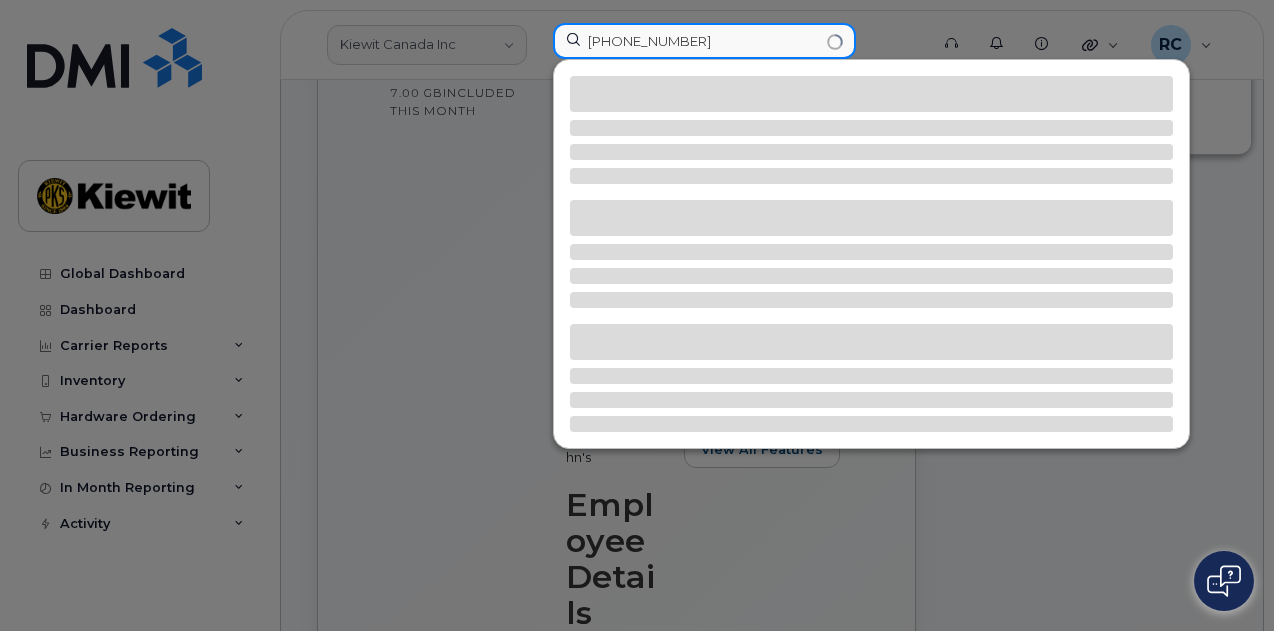 click on "+18653045086" at bounding box center [704, 41] 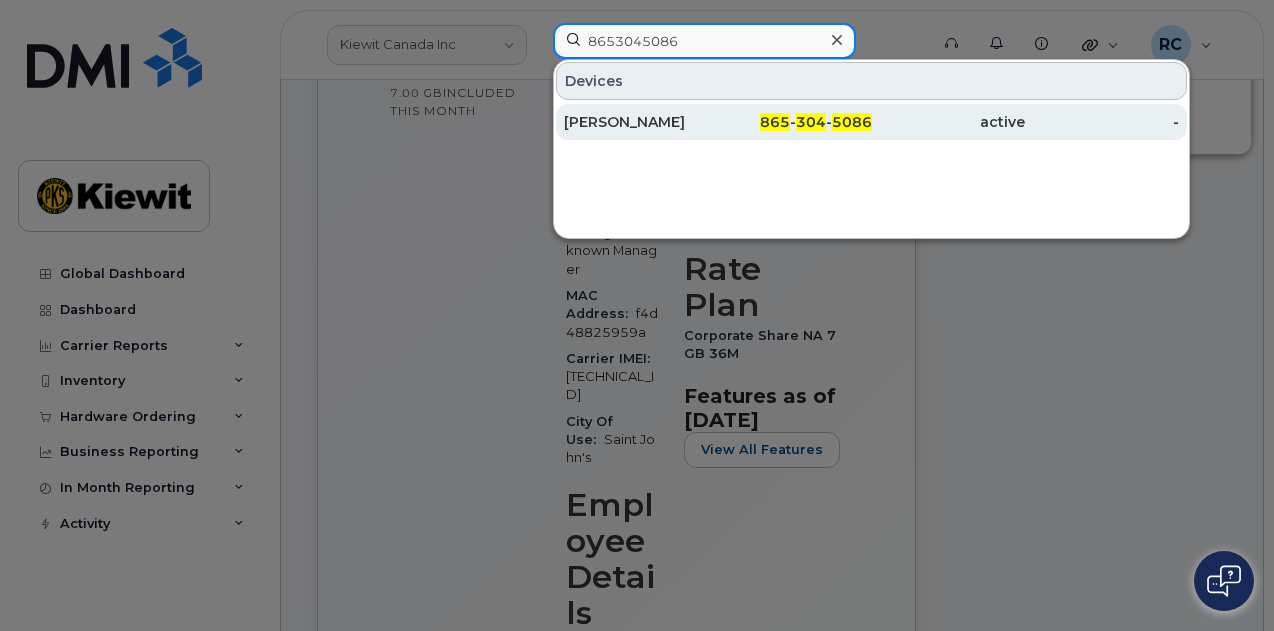 type on "8653045086" 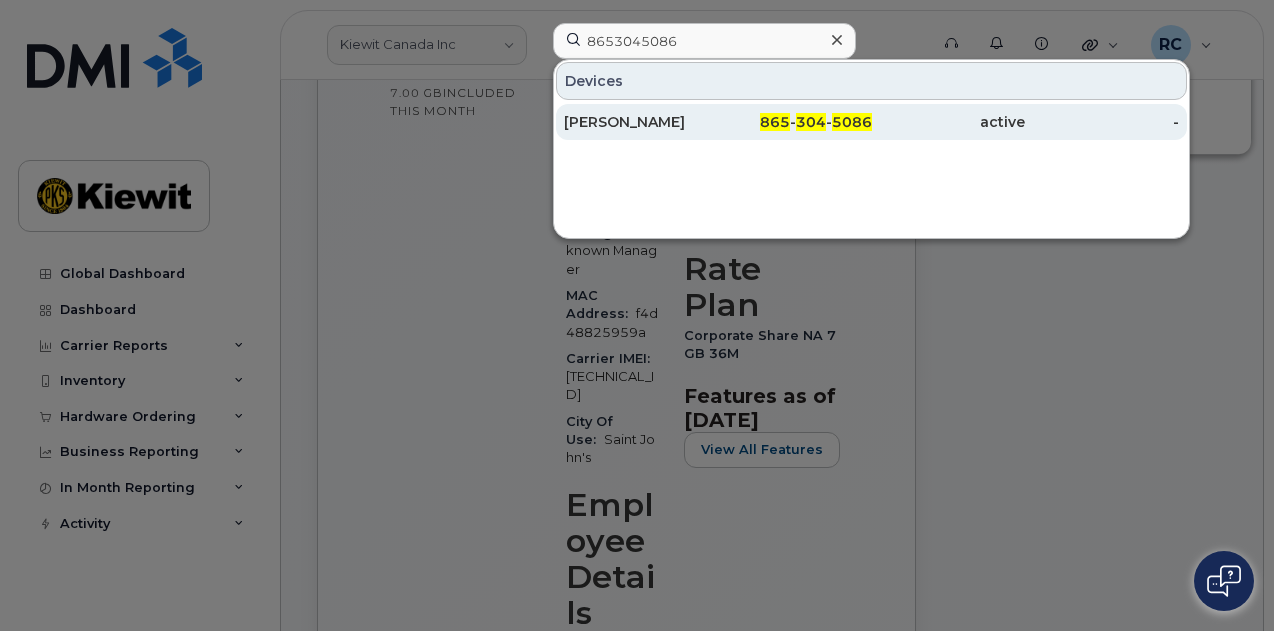 click on "[PERSON_NAME]" at bounding box center [641, 122] 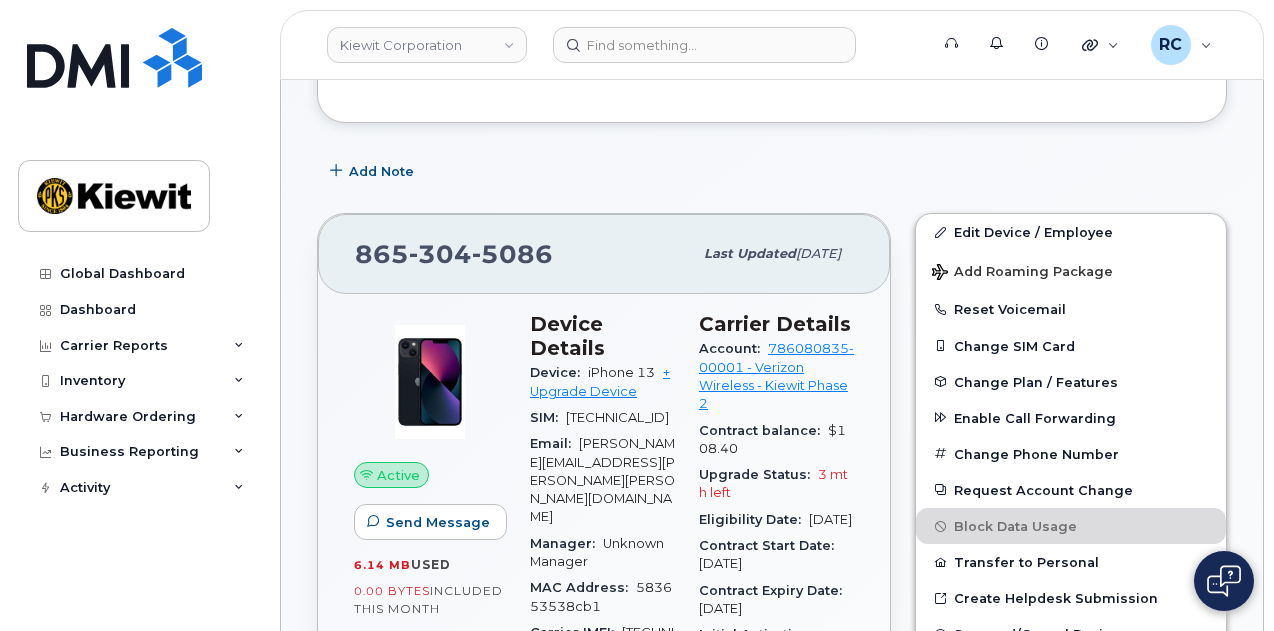 scroll, scrollTop: 400, scrollLeft: 0, axis: vertical 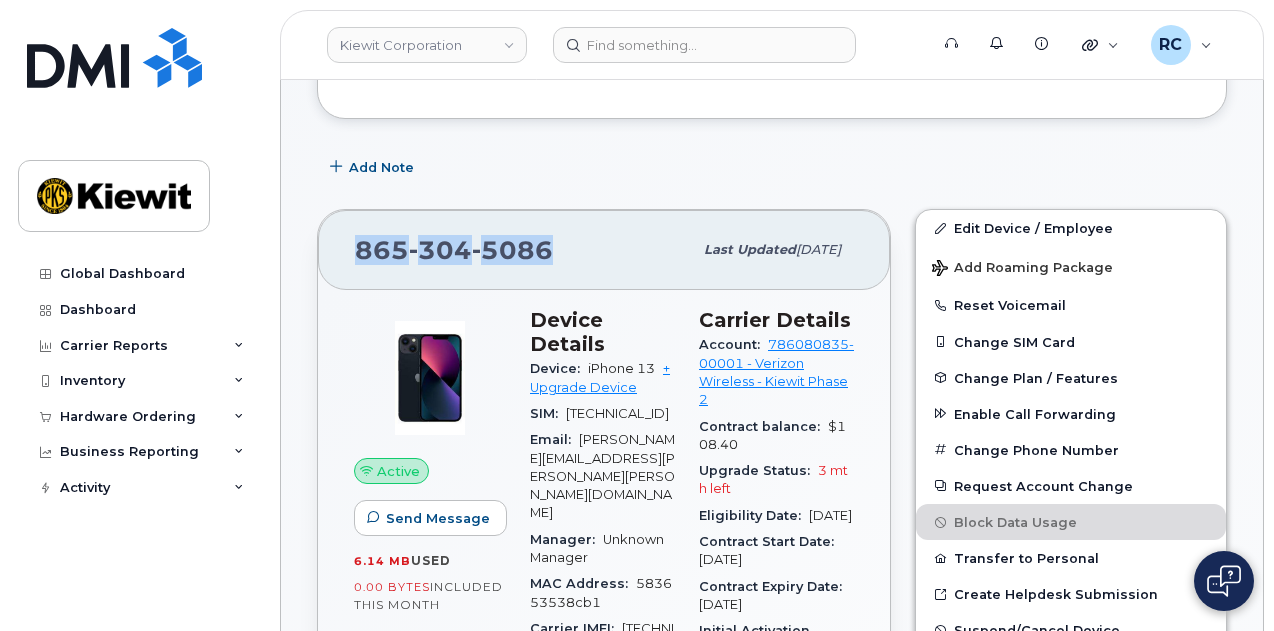 drag, startPoint x: 556, startPoint y: 248, endPoint x: 359, endPoint y: 253, distance: 197.06345 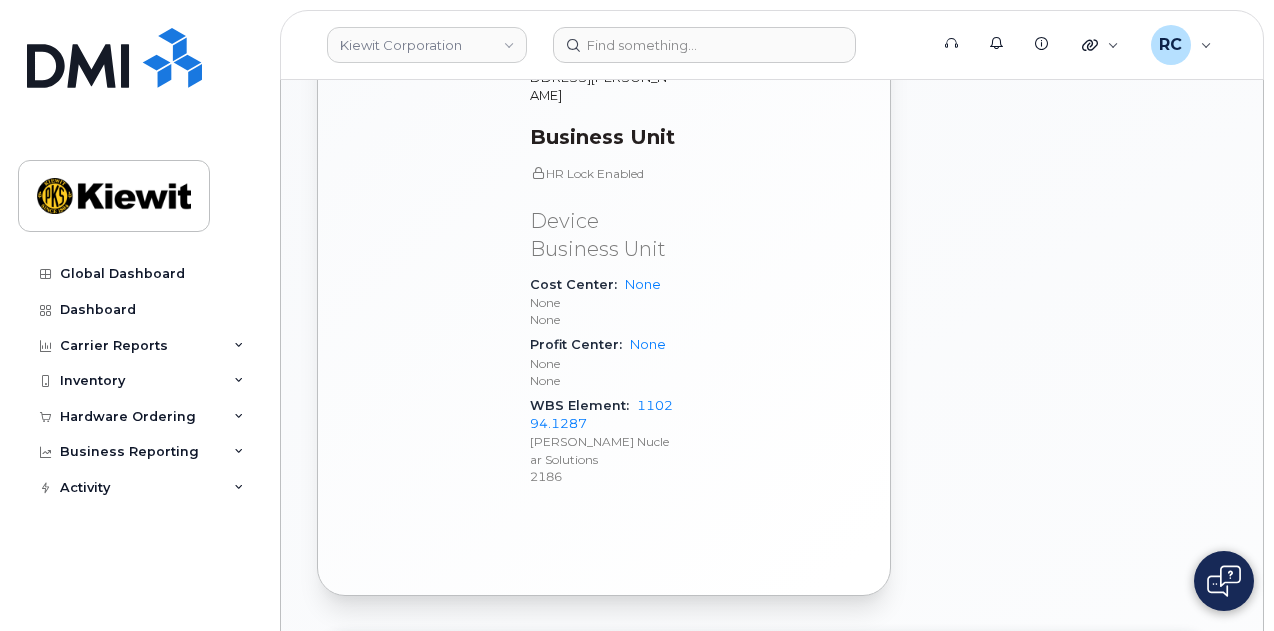 scroll, scrollTop: 1900, scrollLeft: 0, axis: vertical 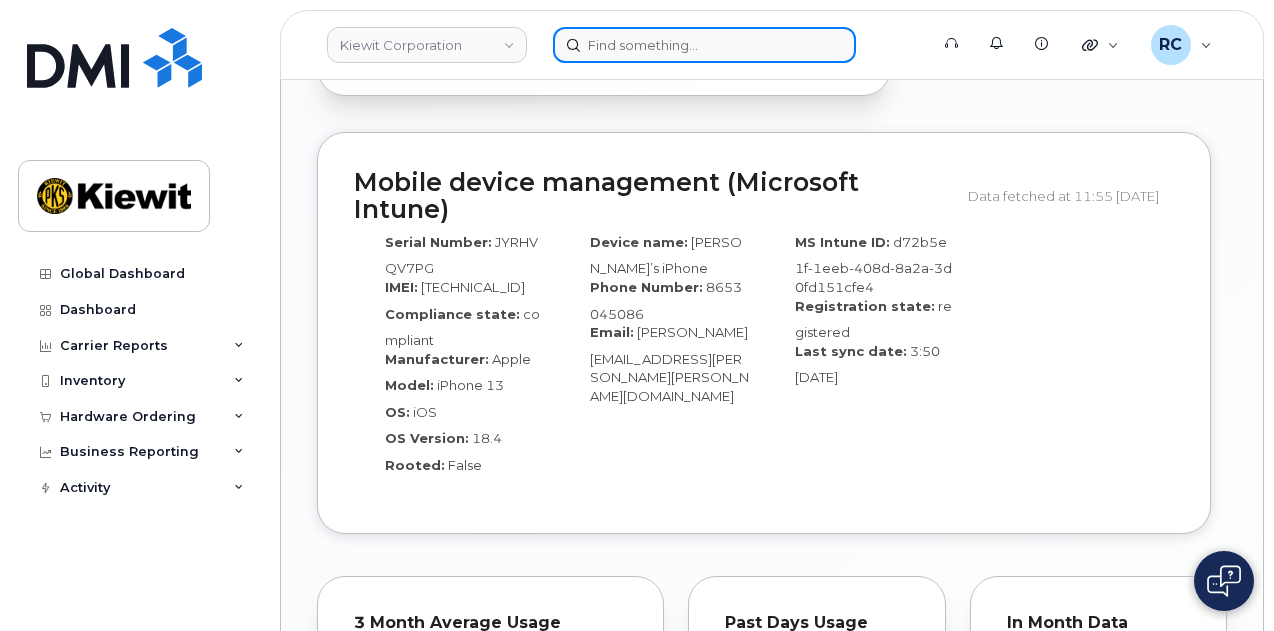 click 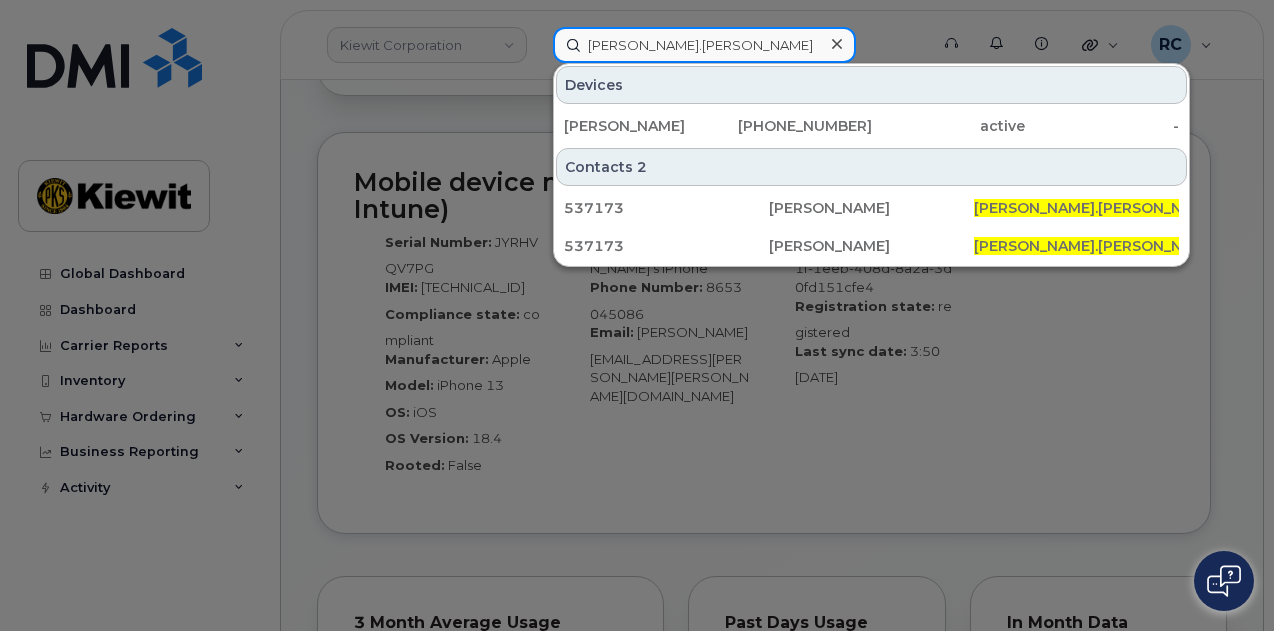 type on "[PERSON_NAME].[PERSON_NAME]" 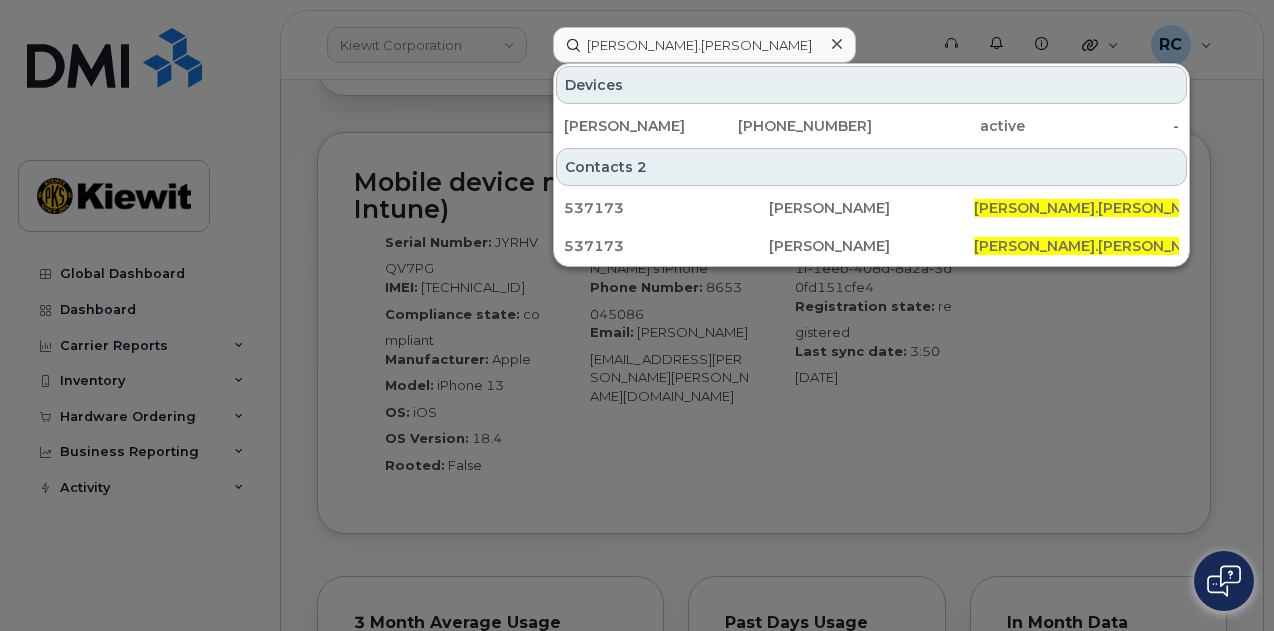 click 